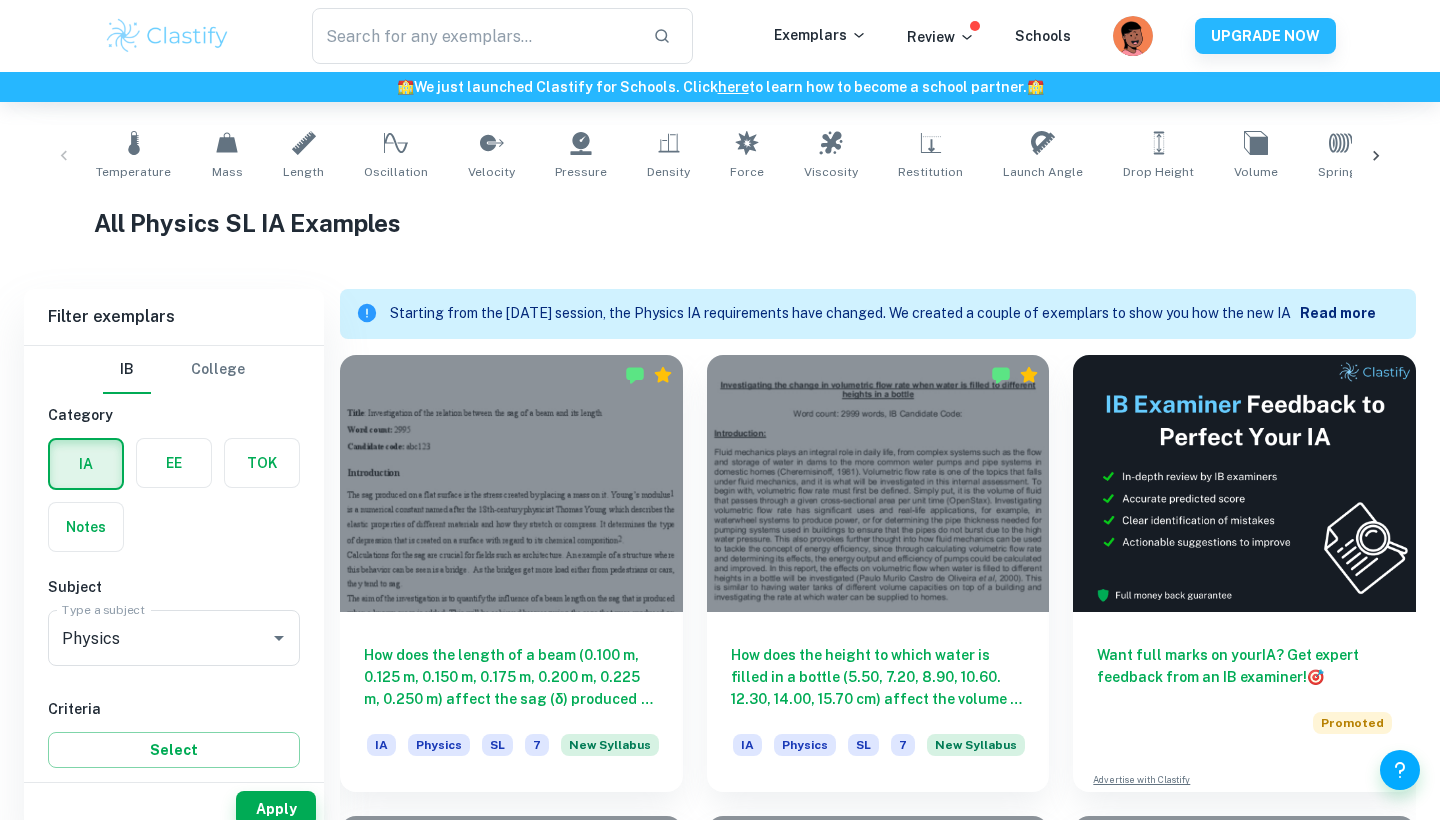 scroll, scrollTop: 420, scrollLeft: 0, axis: vertical 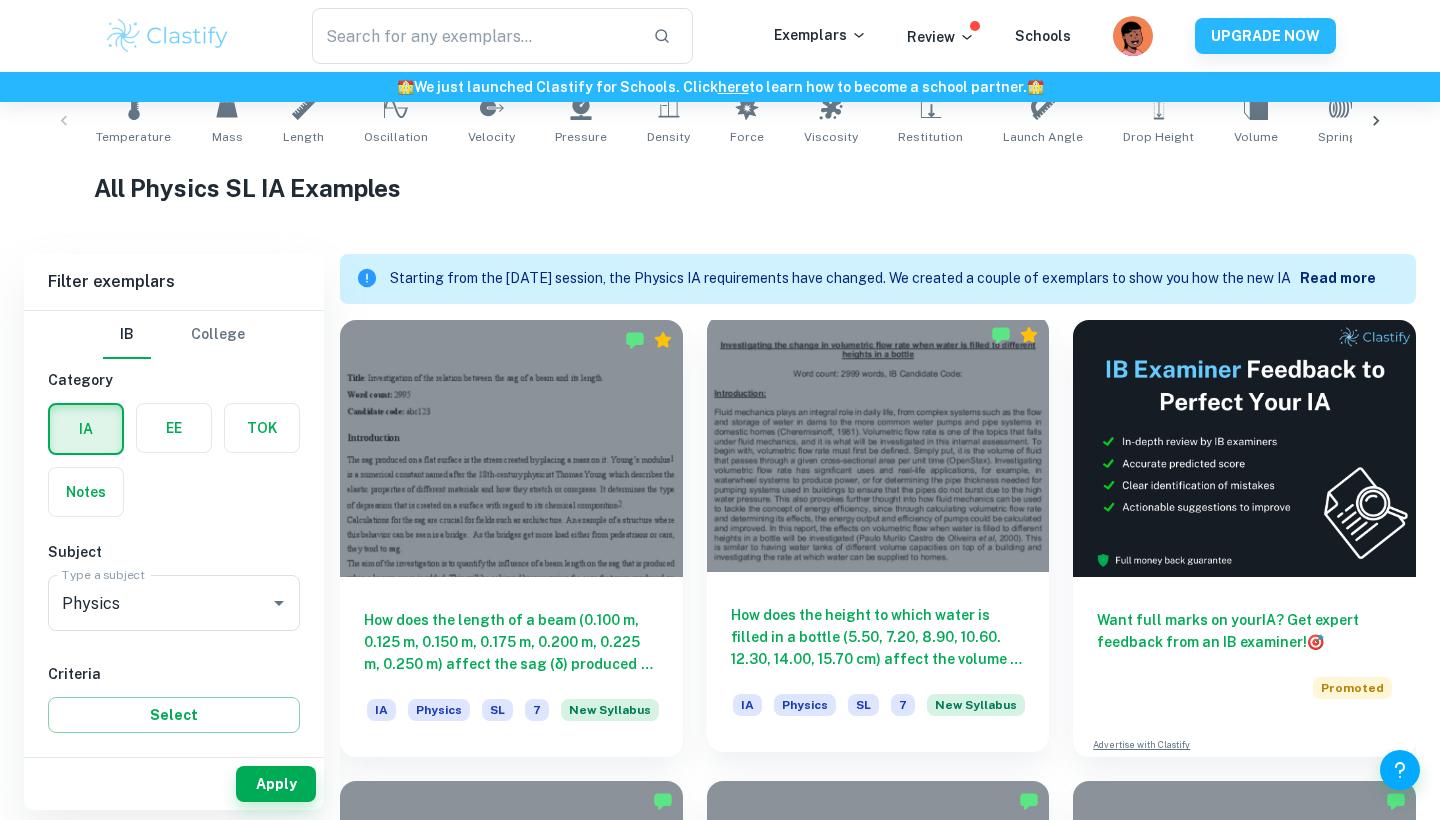 click at bounding box center [878, 443] 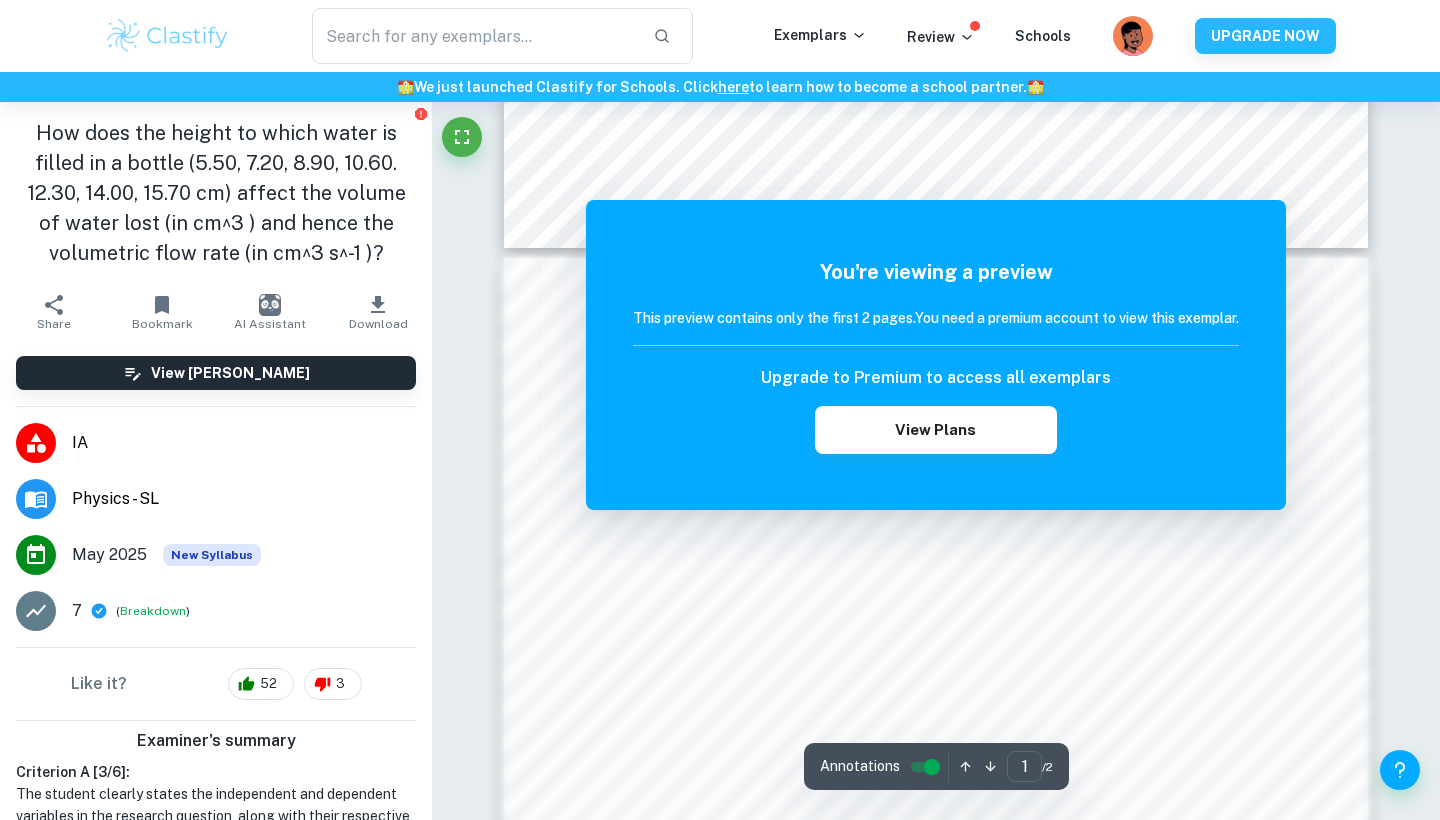 scroll, scrollTop: 800, scrollLeft: 0, axis: vertical 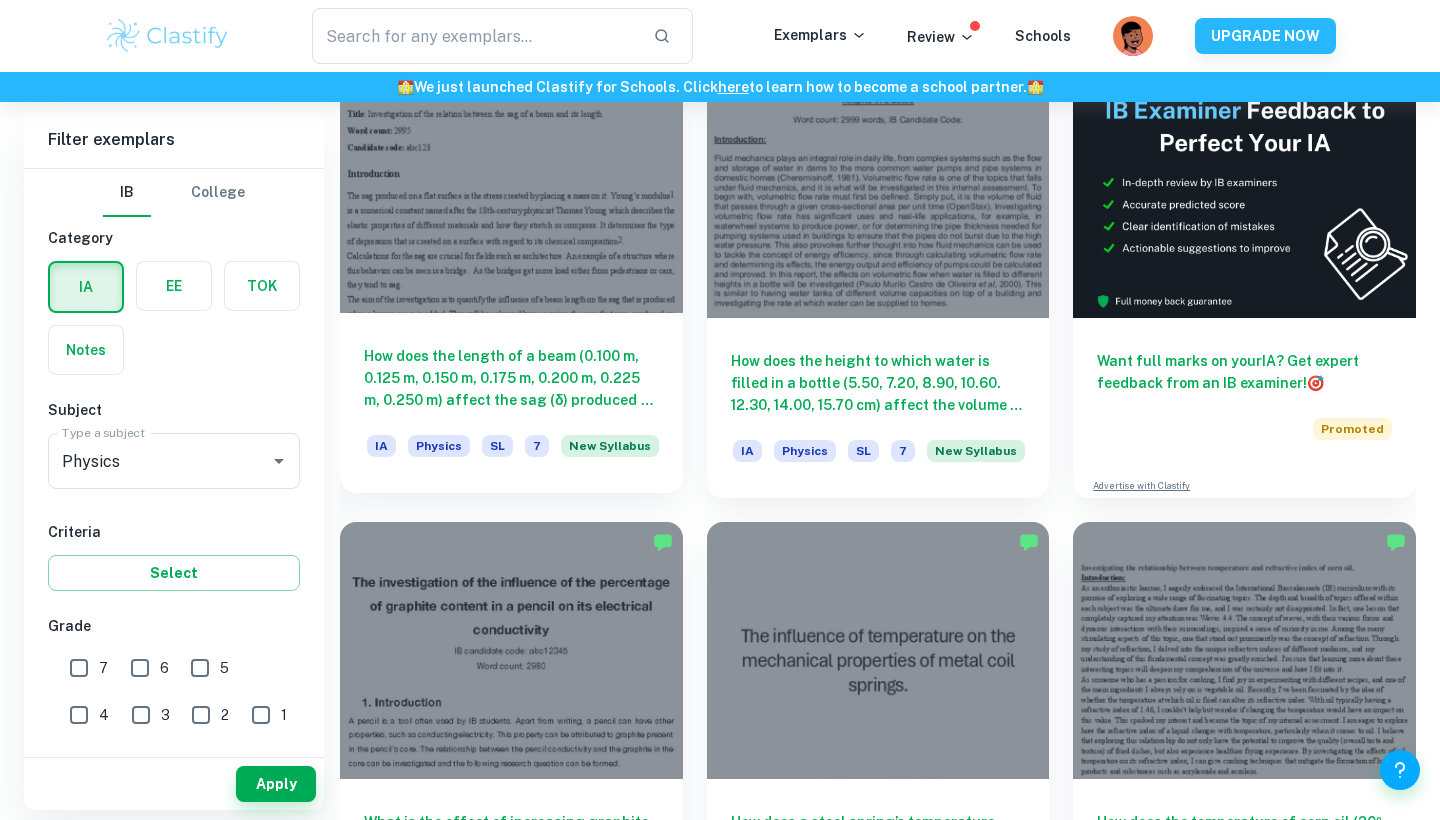 click at bounding box center [511, 184] 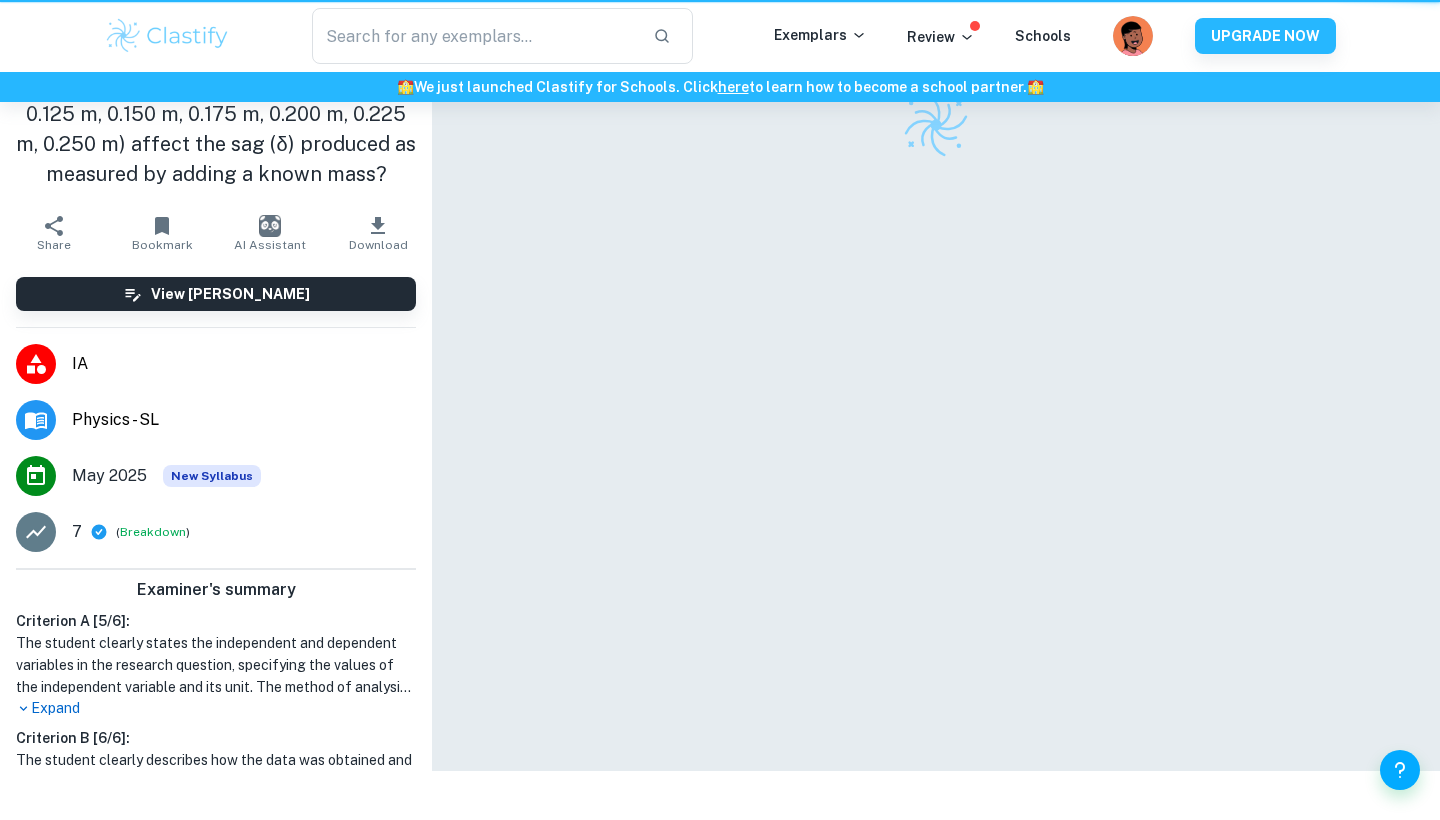 scroll, scrollTop: 0, scrollLeft: 0, axis: both 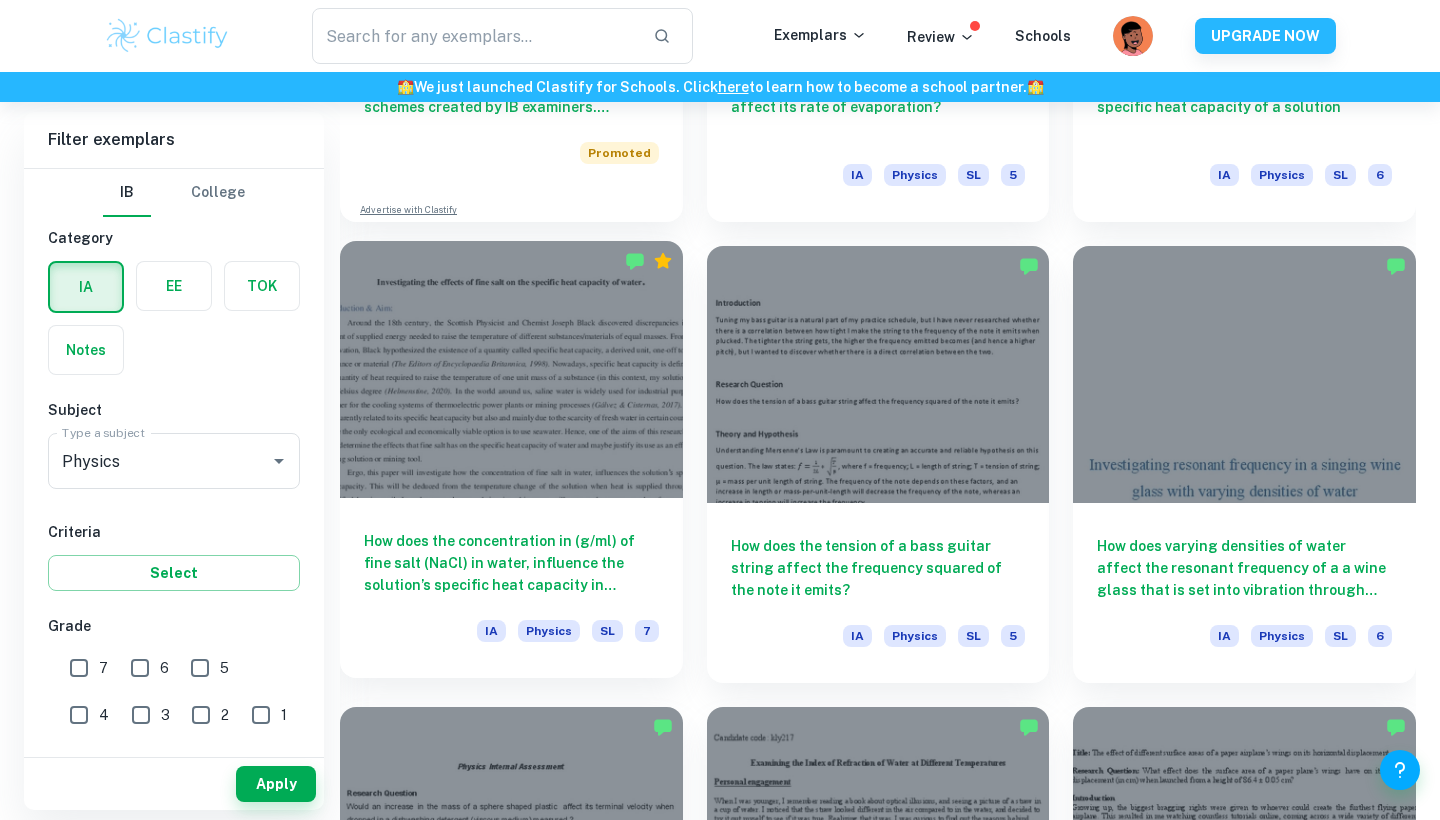 click at bounding box center (511, 369) 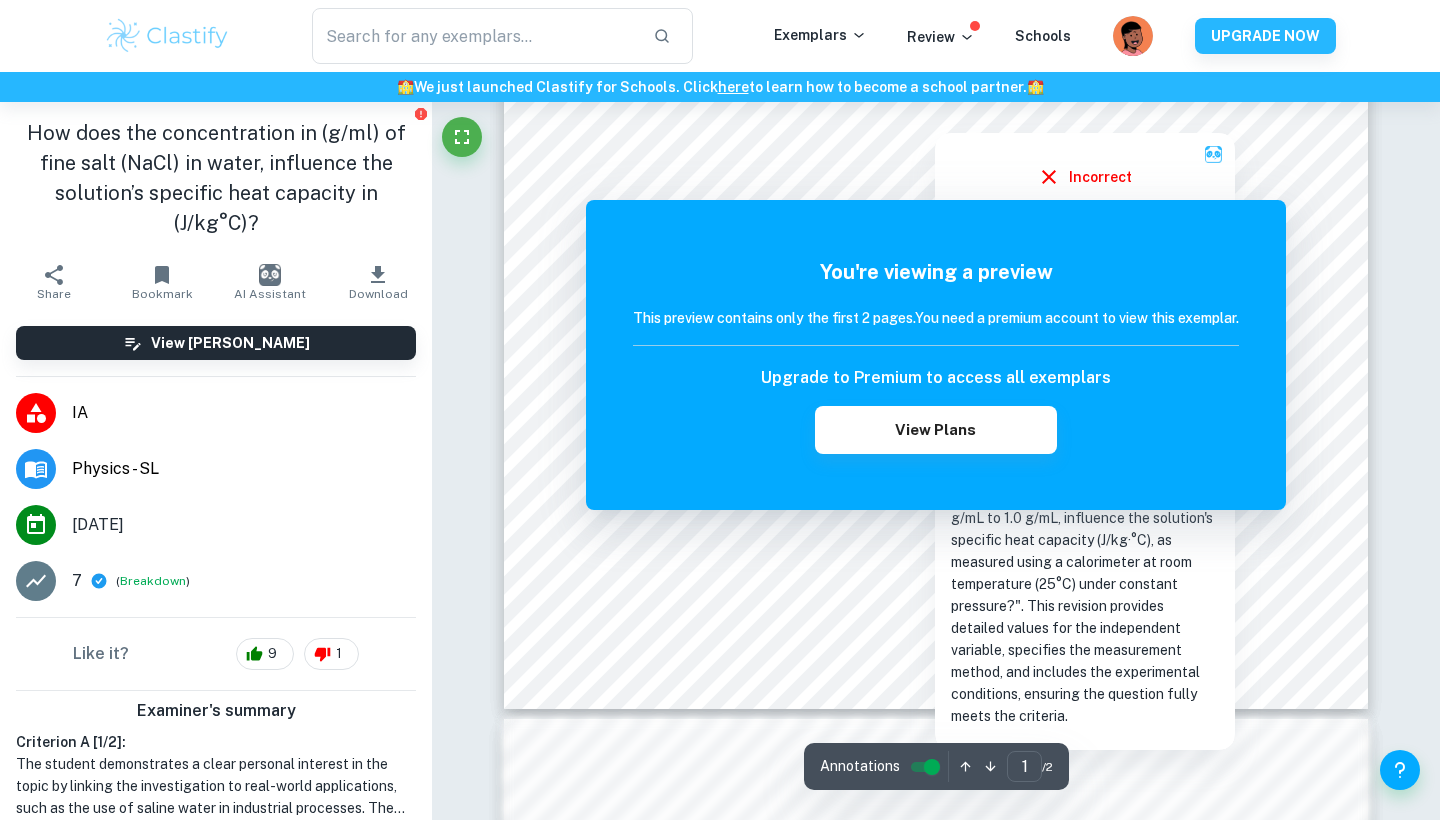 scroll, scrollTop: 641, scrollLeft: 0, axis: vertical 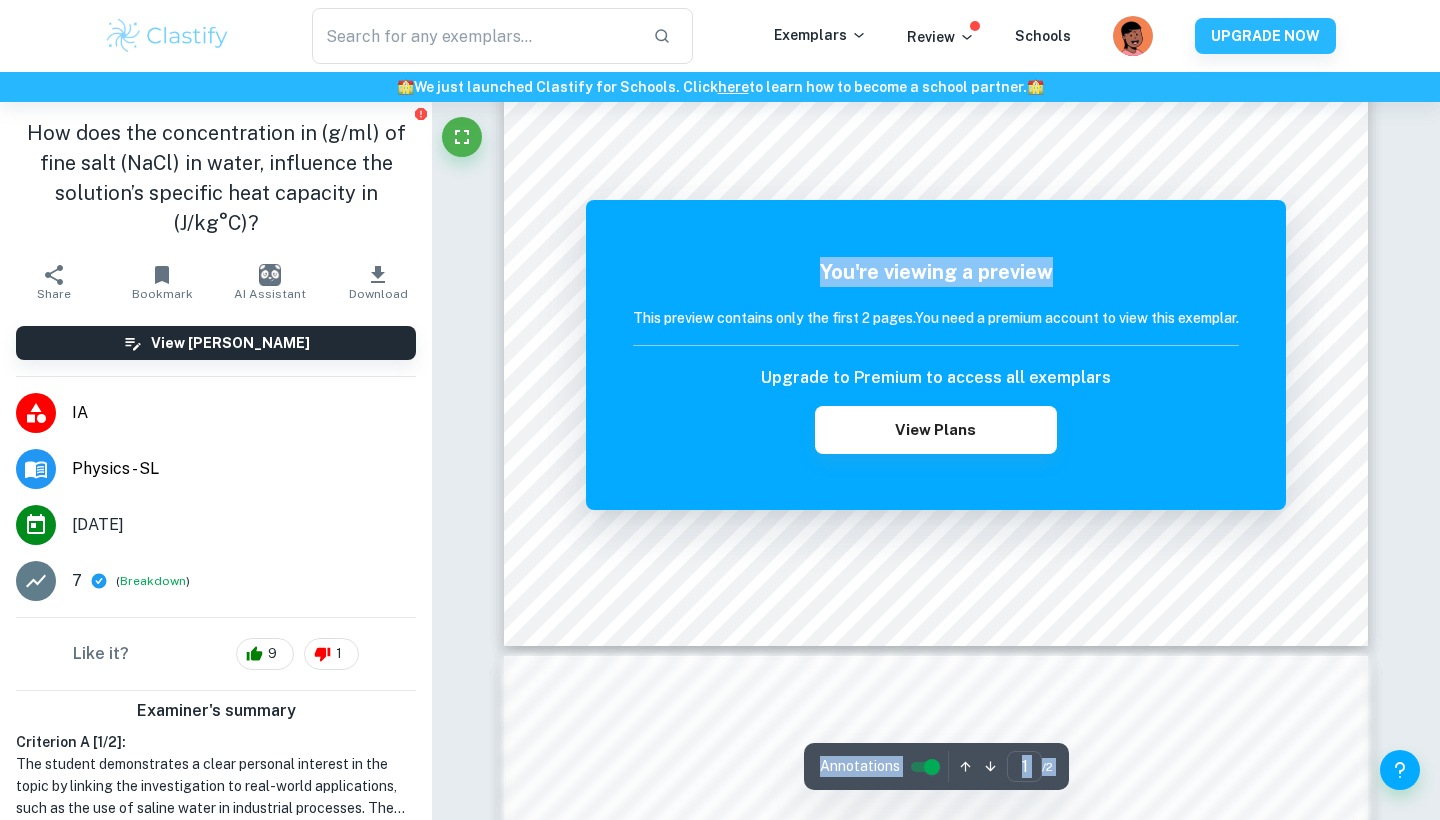 drag, startPoint x: 1065, startPoint y: 708, endPoint x: 1168, endPoint y: 359, distance: 363.88184 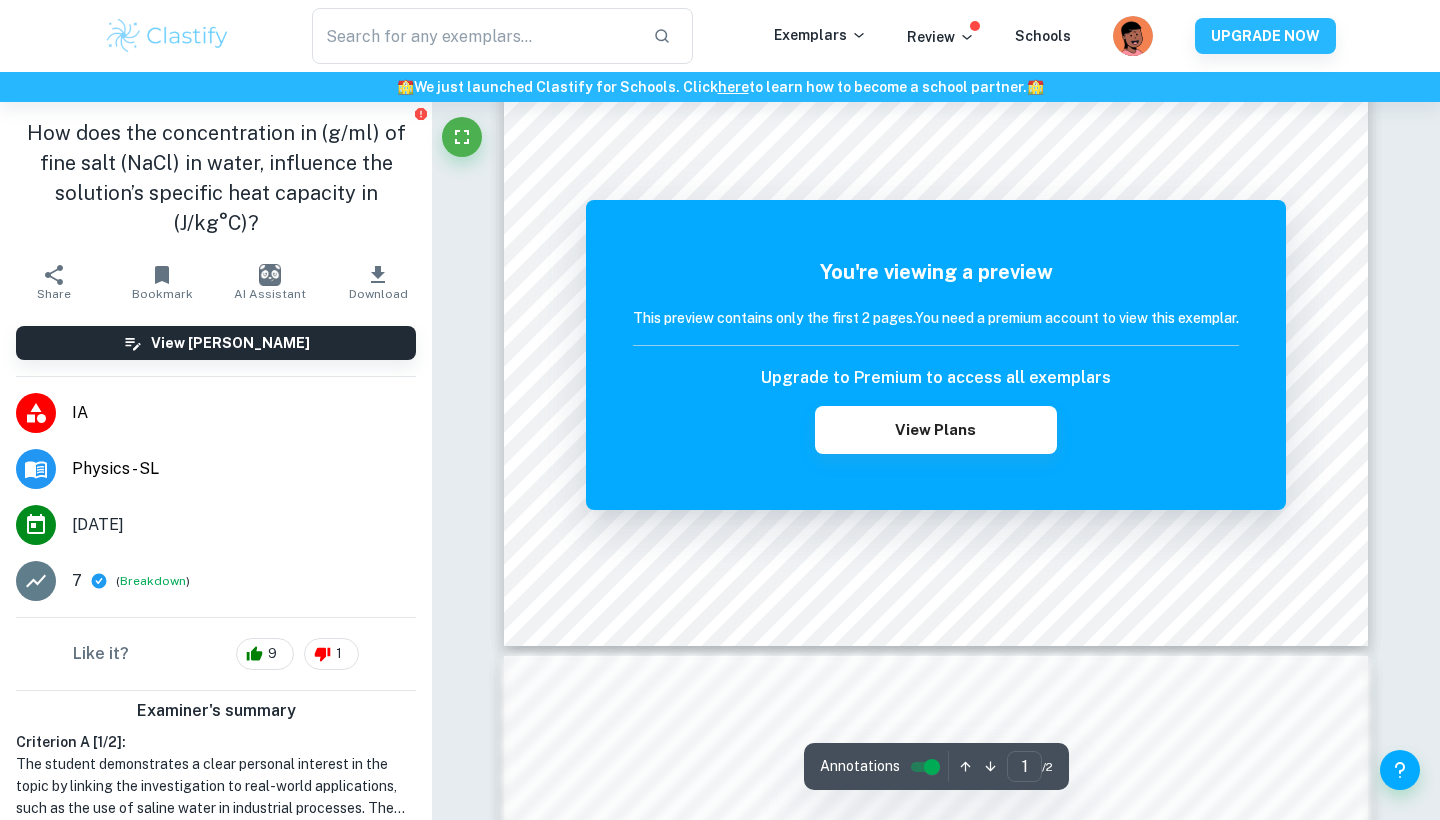 click on "Correct Criterion A :   The choice of the topic is justified through apparent personal significance, interest, or curiosity Comment:  The student demonstrates a clear personal interest in the topic by linking the investigation to real-world applications, such as the use of saline water in industrial processes. The aim to explore the effects of fine salt on the specific heat capacity of water reflects curiosity about both scientific principles and practical implications. Additionally, the historical context provided about [PERSON_NAME] adds depth to the student's motivation for the research. Incorrect Criterion A :   Evidence of personal input and initiative in the designing, implementation, or presentation of the investigation is present Comment: Correct Criterion B :   A focused and detailed topic of the investigation is identified Comment: Incorrect Criterion B :   A relevant and fully focused research question is clearly described Comment: Correct Criterion B :   Comment: Correct Criterion B :   Comment: :" at bounding box center [936, 710] 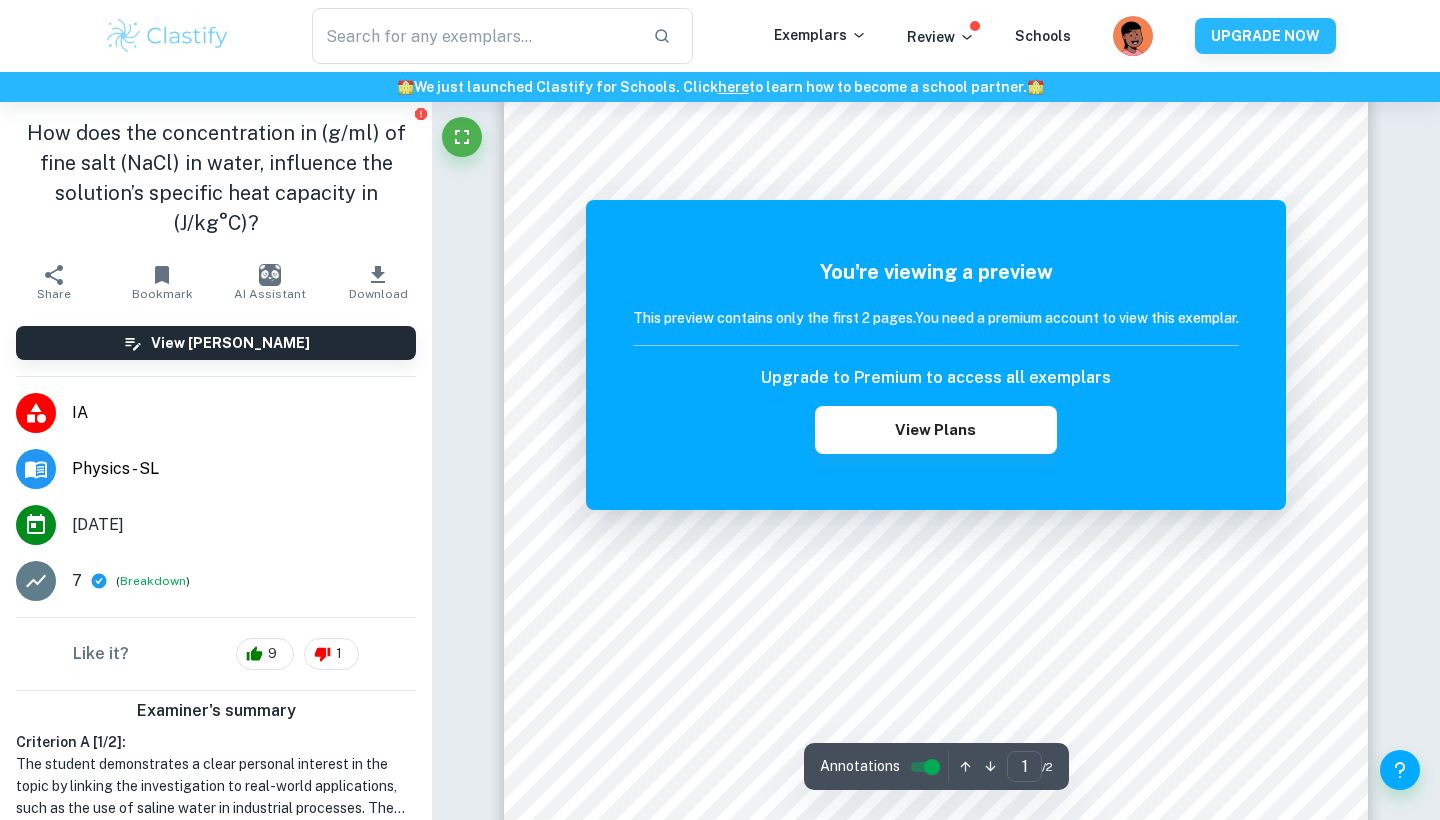 scroll, scrollTop: 68, scrollLeft: 0, axis: vertical 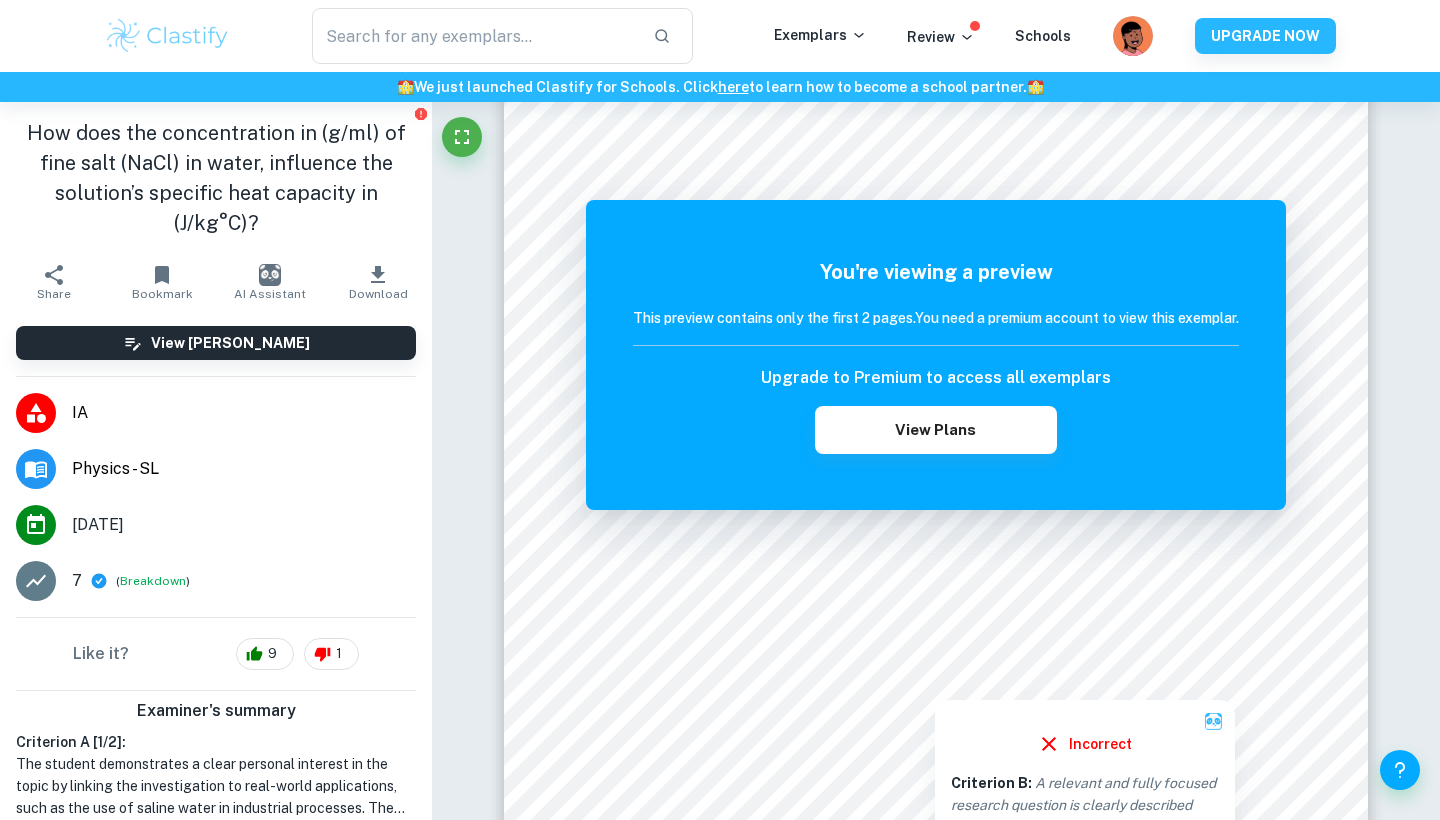 click at bounding box center (936, 663) 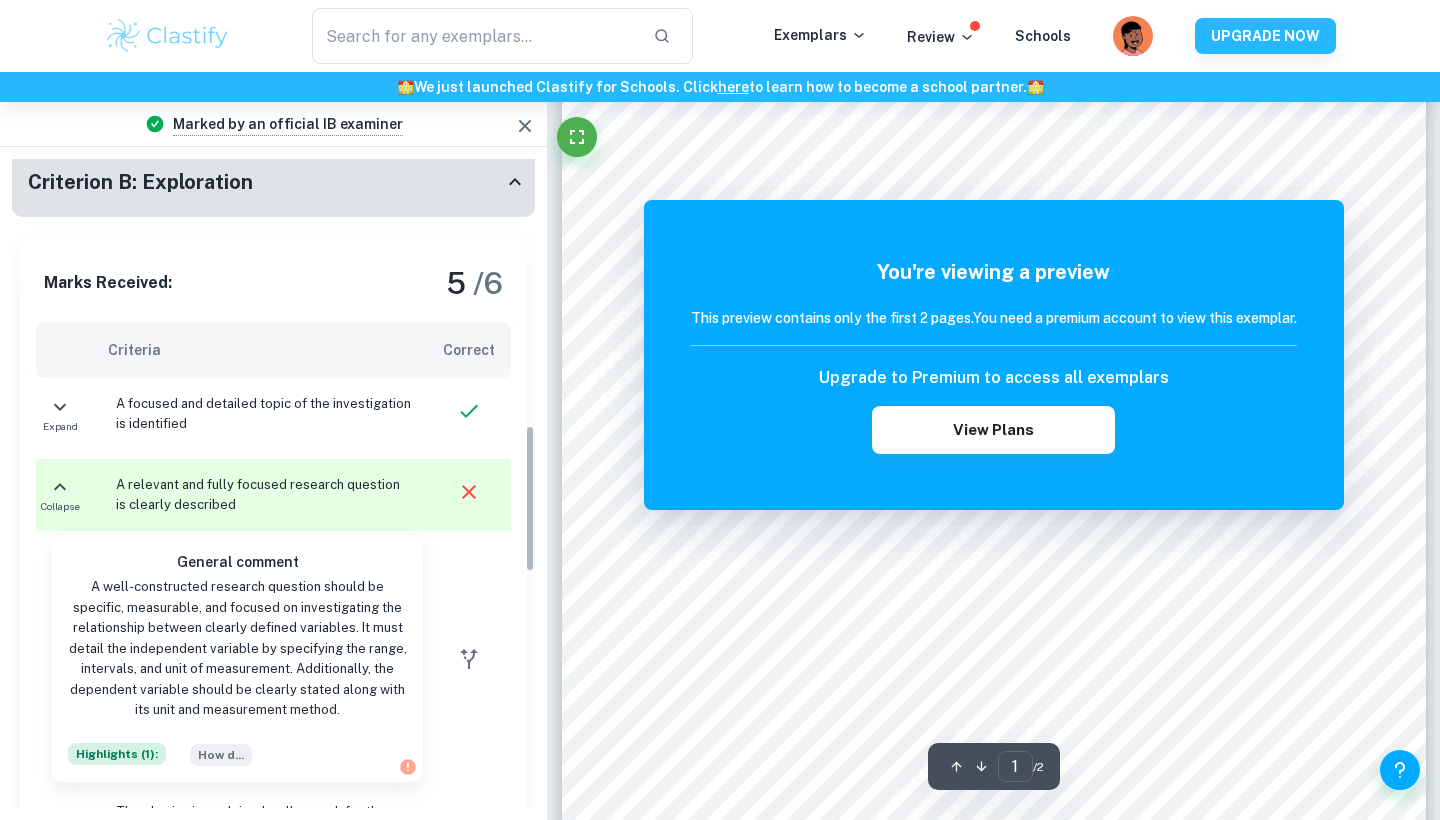 scroll, scrollTop: 1165, scrollLeft: 0, axis: vertical 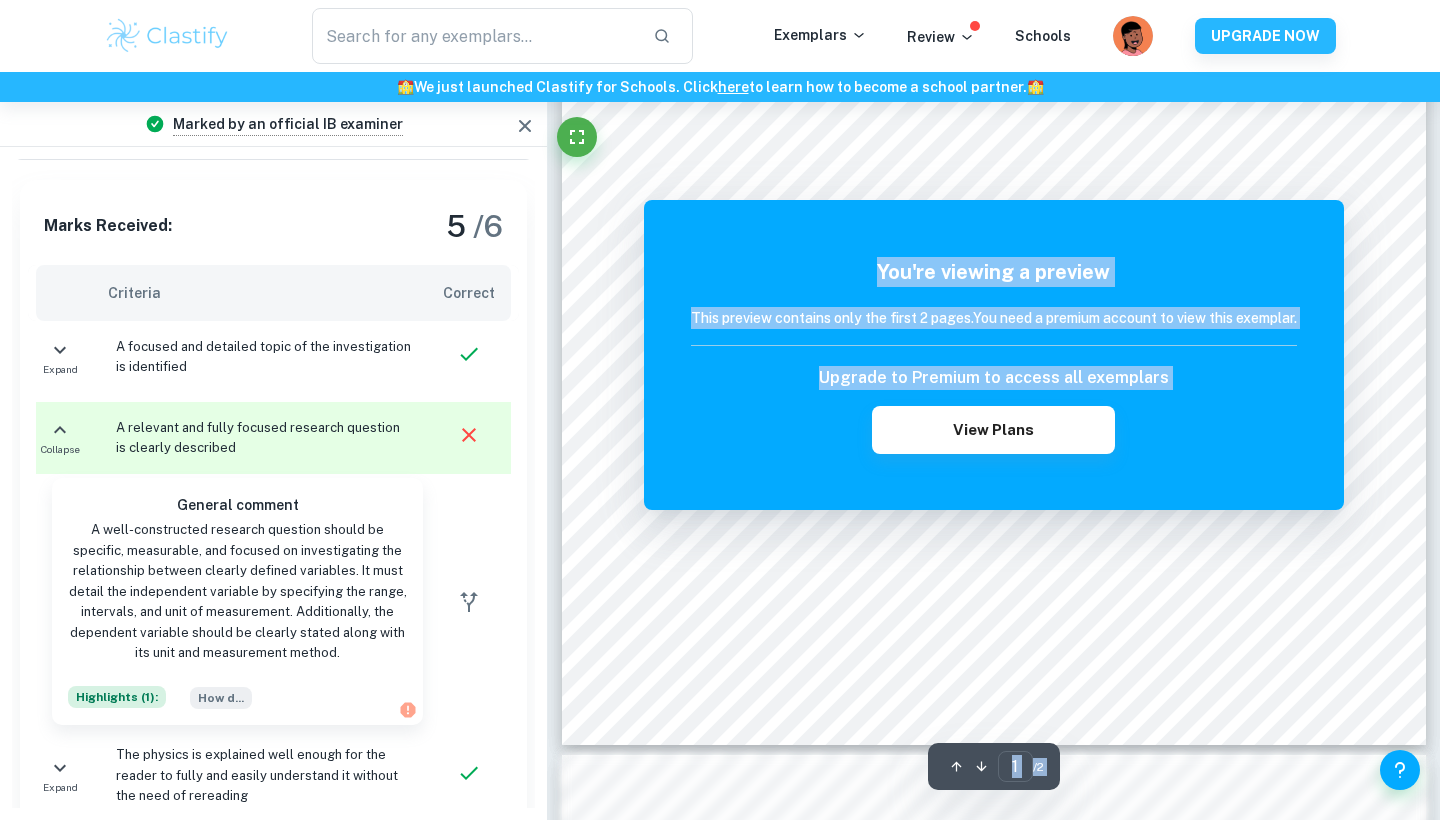 drag, startPoint x: 1087, startPoint y: 577, endPoint x: 1142, endPoint y: 470, distance: 120.30794 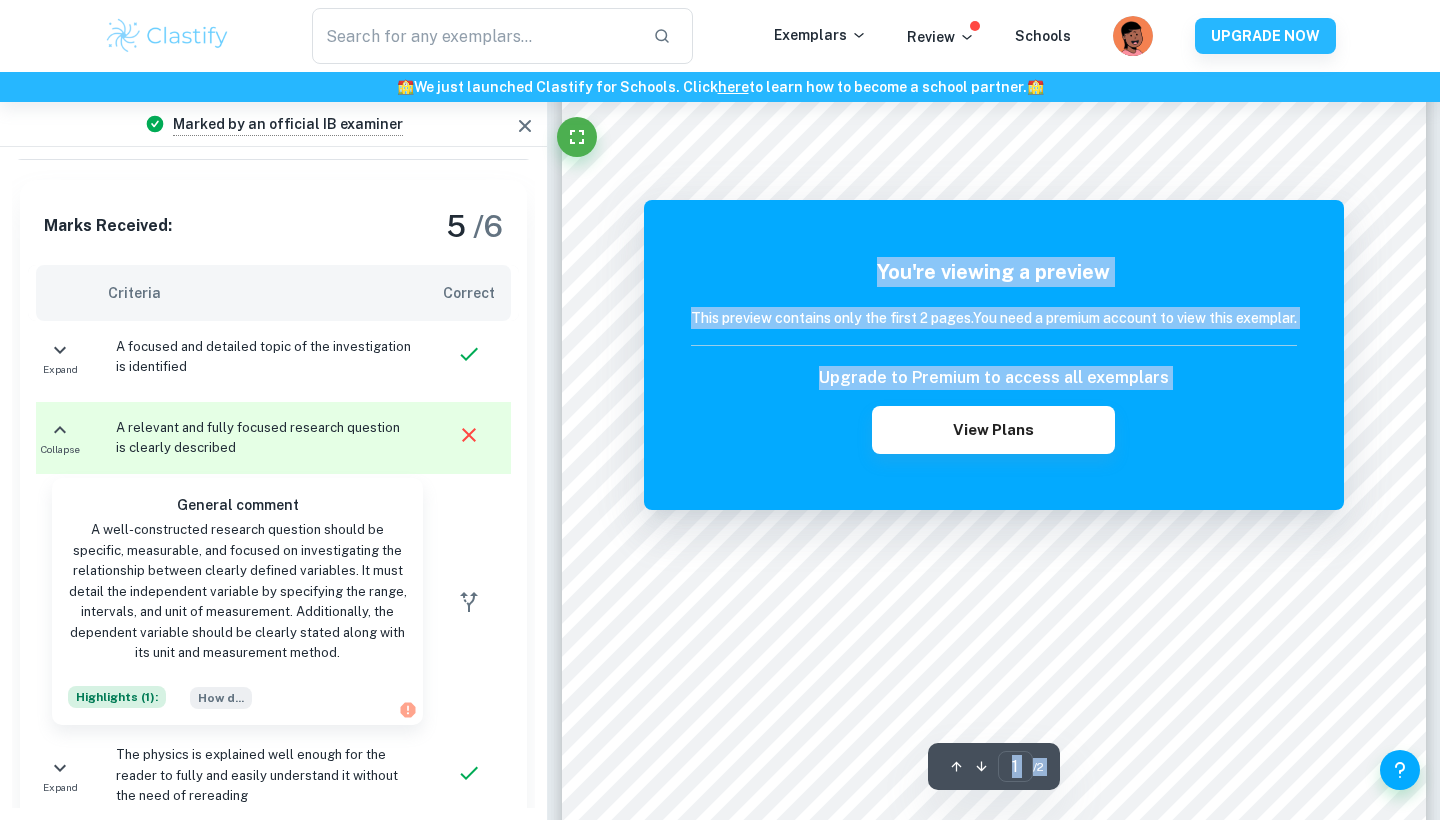 scroll, scrollTop: 282, scrollLeft: 0, axis: vertical 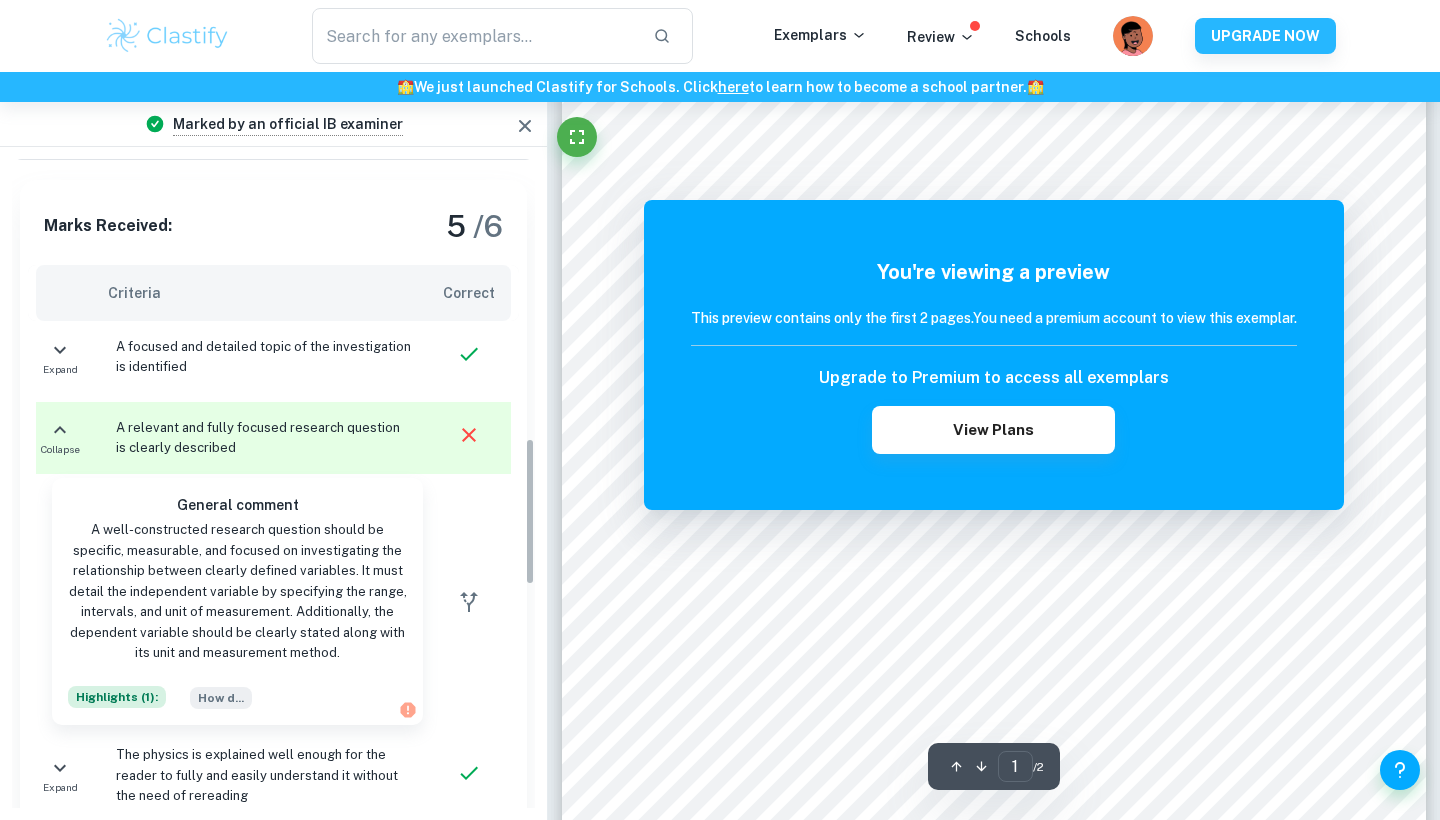 click on "Marks Received:  5   / 6" at bounding box center (273, 226) 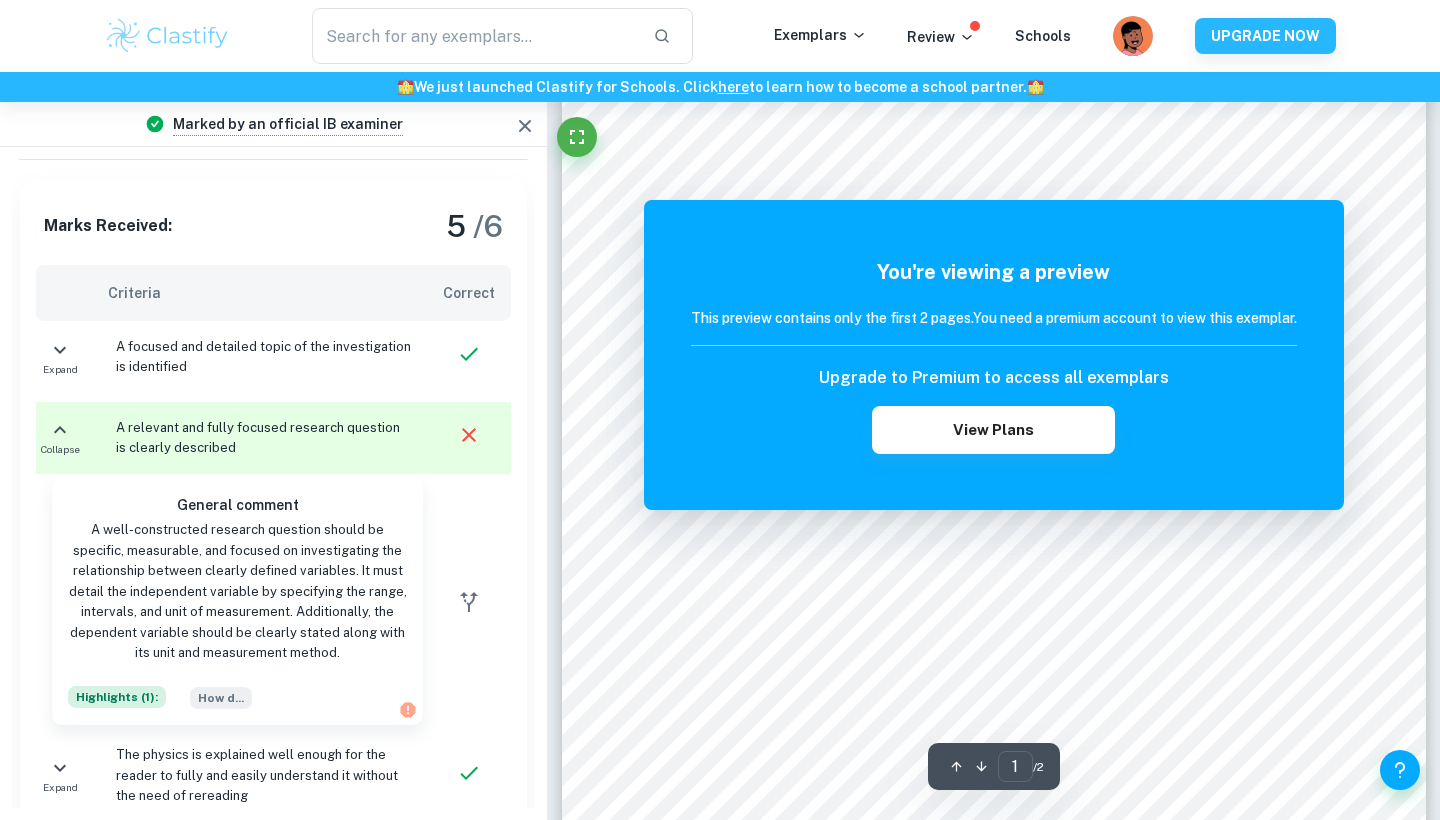 scroll, scrollTop: 78, scrollLeft: 0, axis: vertical 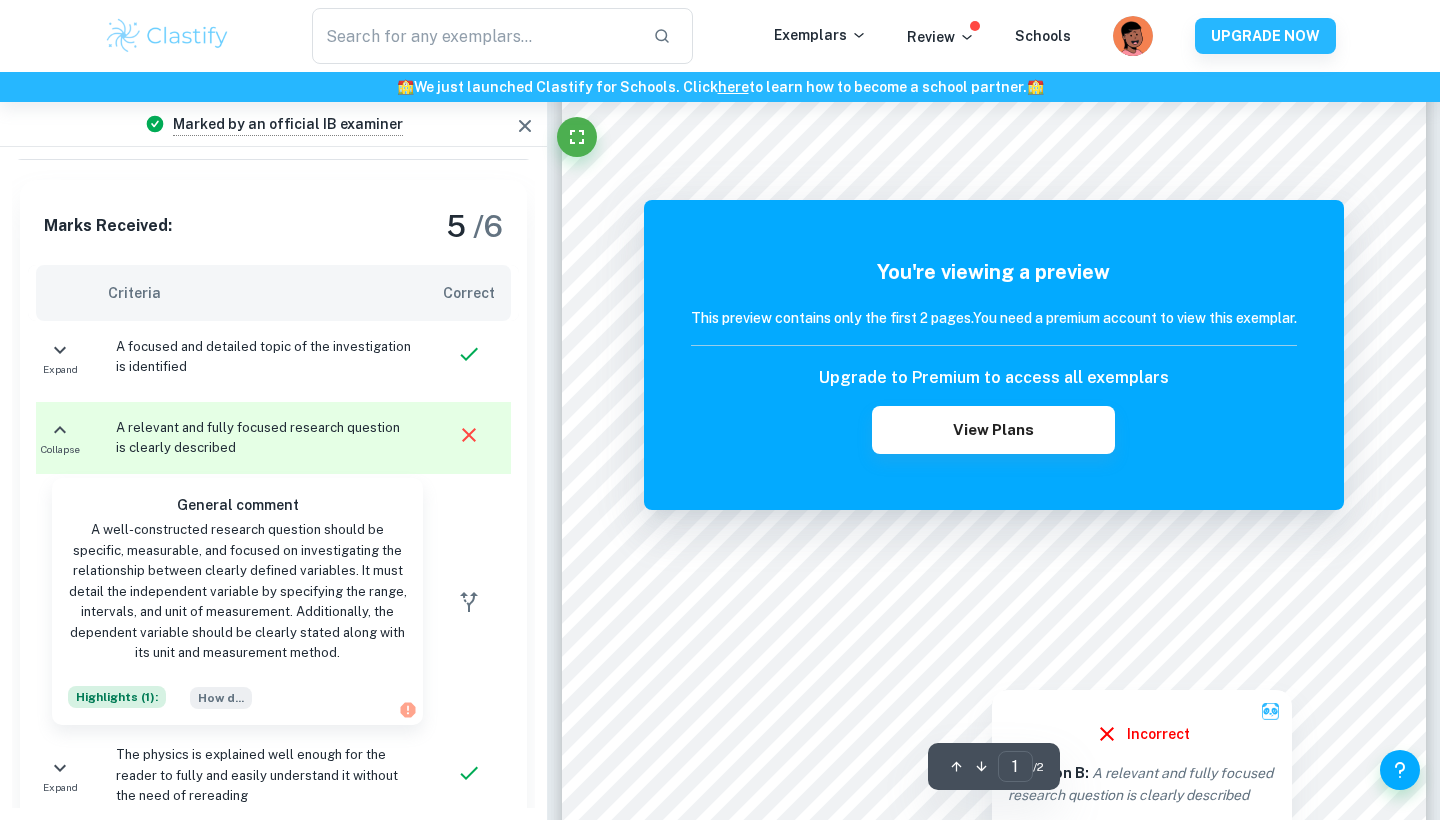 click at bounding box center (993, 653) 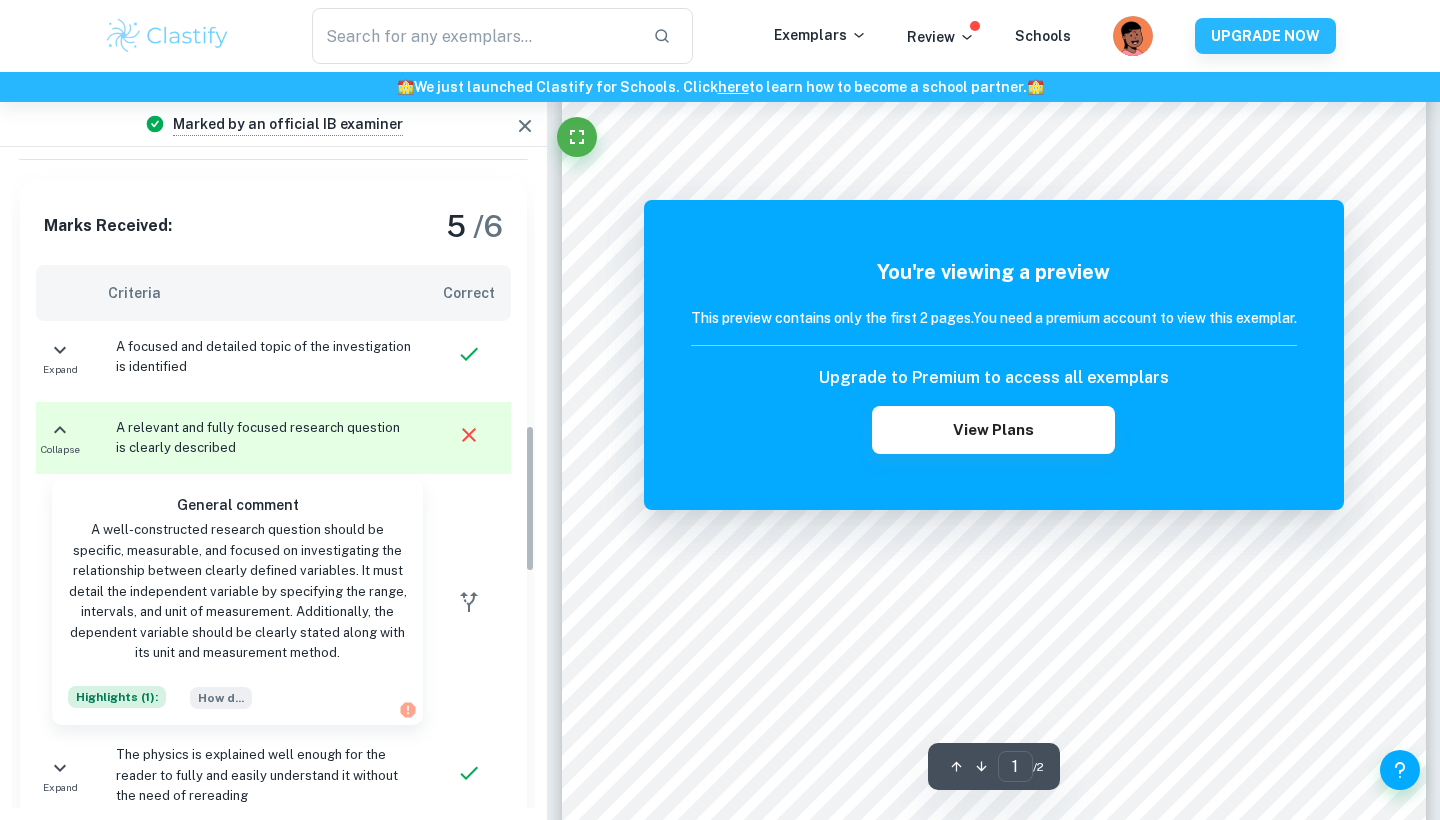 scroll, scrollTop: 1165, scrollLeft: 0, axis: vertical 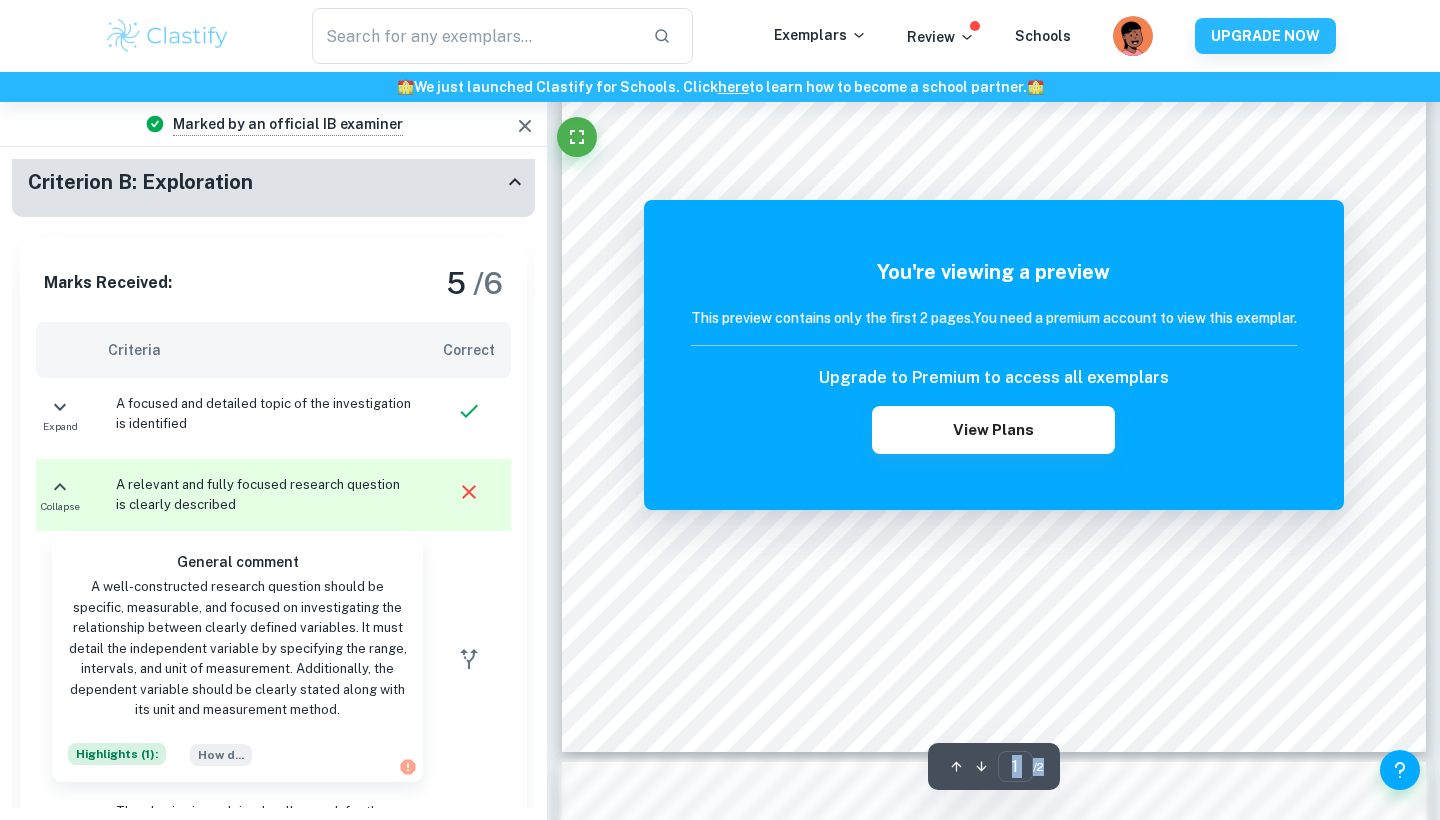 click on "Correct Criterion B :   A focused and detailed topic of the investigation is identified Comment:  The student identifies the topic in the IA with the title "Investigating the effects of fine salt on the specific heat capacity of water." In the Introduction, the student articulates the research question: "How does the concentration in (g/ml) of fine salt (NaCl) in water influence the solution’s specific heat capacity in (J/kg°C)?" This shows an understanding of the investigation's aim and the relationship between the independent and dependent variables. Correct Criterion A :   The choice of the topic is justified through apparent personal significance, interest, or curiosity Comment: Incorrect Criterion B :   A relevant and fully focused research question is clearly described Comment: Correct Criterion B :   The methodology of the investigation is clear and easy to follow Comment: Correct Criterion B :   Comment: Correct Criterion B :   Comment: Correct Criterion B :   Comment: Correct Criterion B :   :   :" at bounding box center (993, 816) 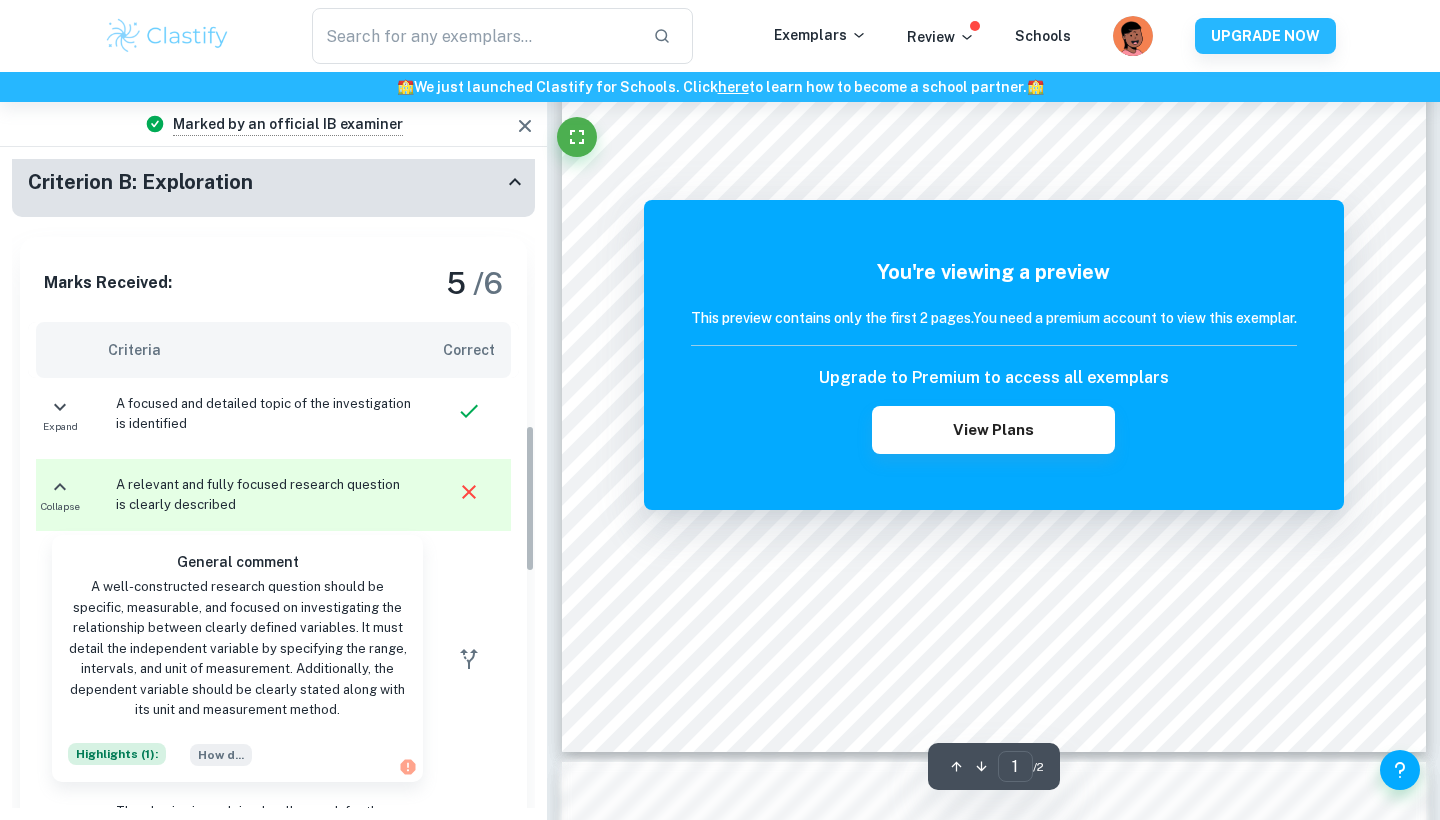 click at bounding box center (473, 658) 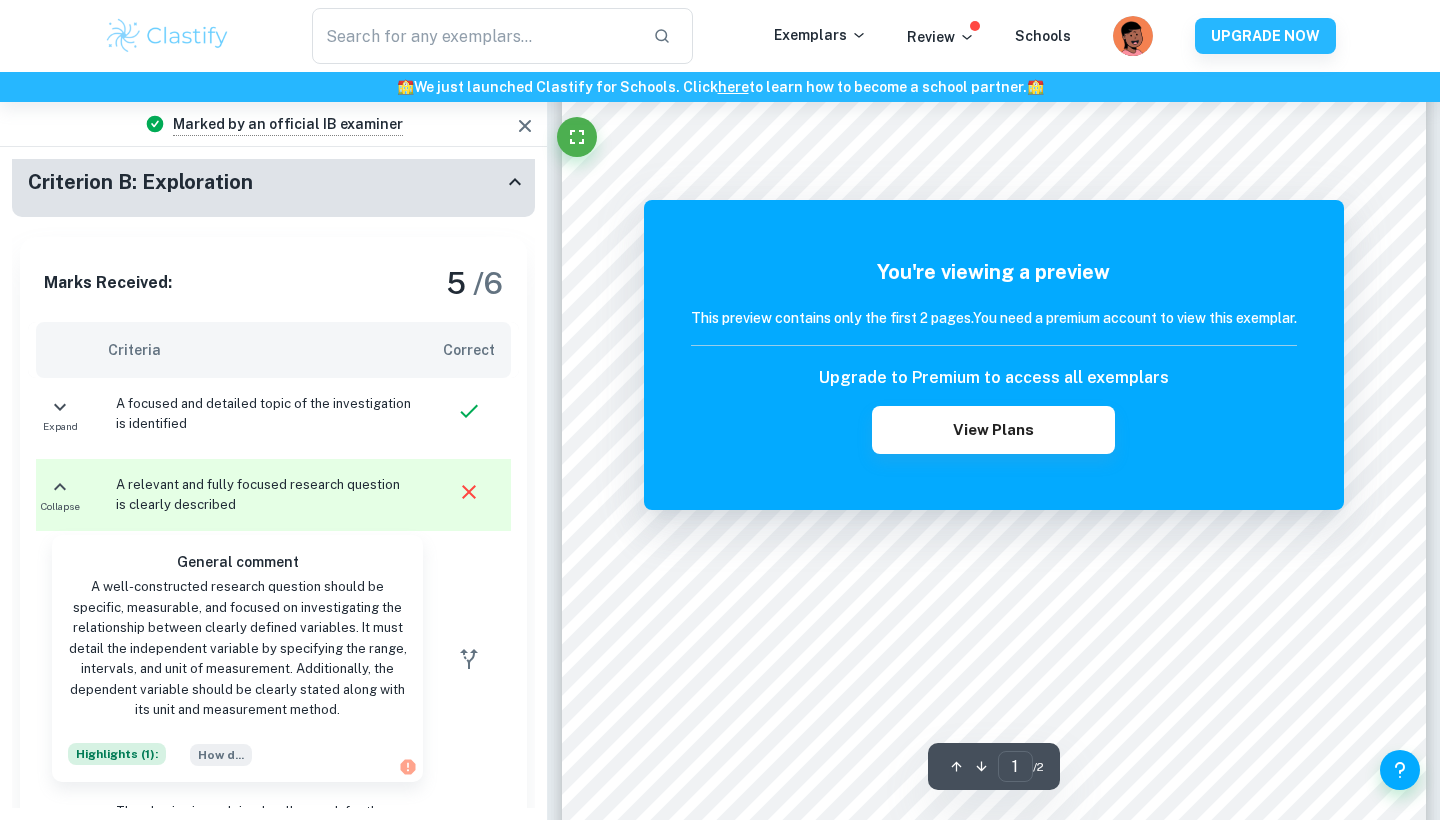 scroll, scrollTop: 204, scrollLeft: 0, axis: vertical 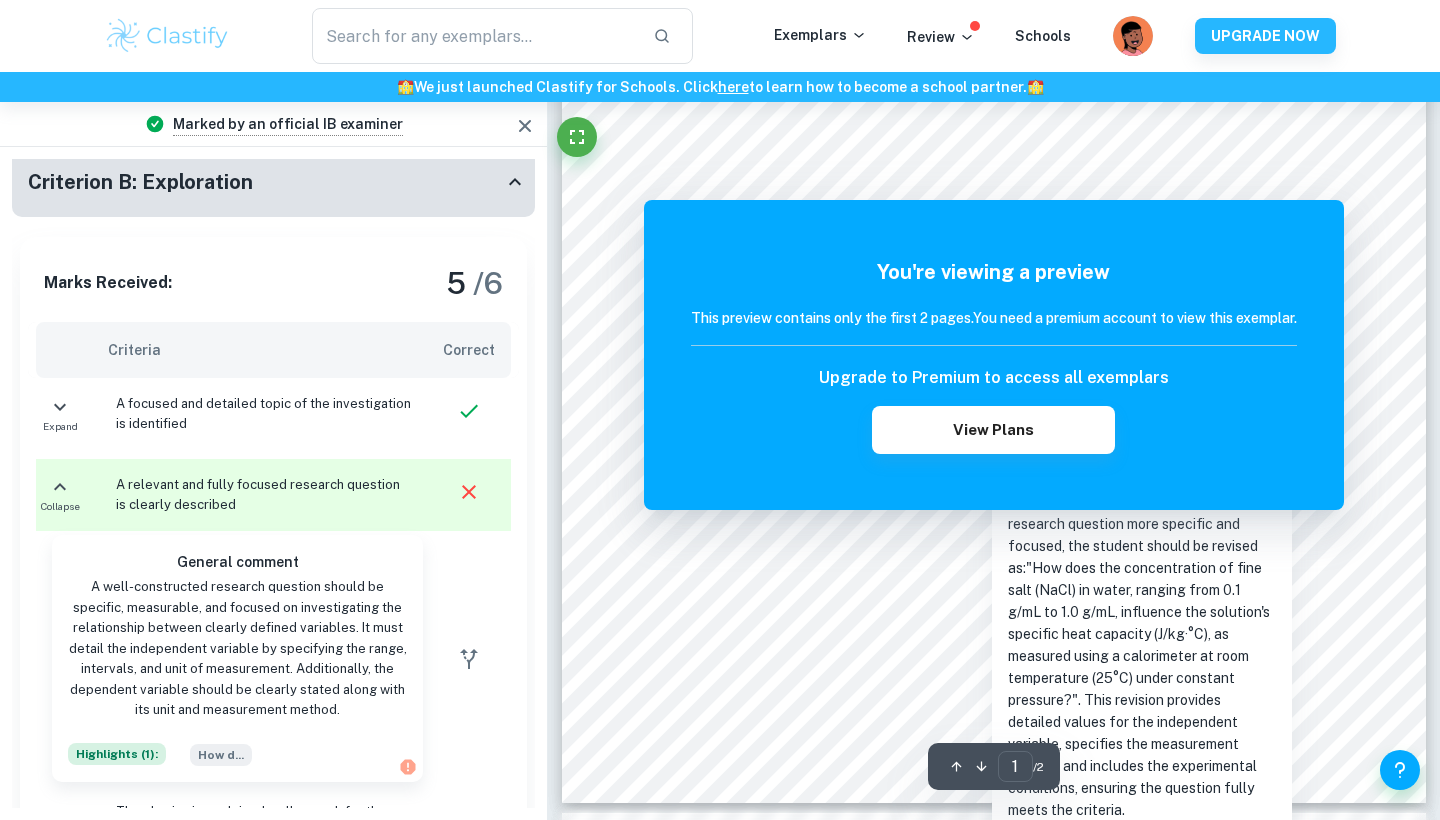 drag, startPoint x: 1086, startPoint y: 704, endPoint x: 1197, endPoint y: 802, distance: 148.07092 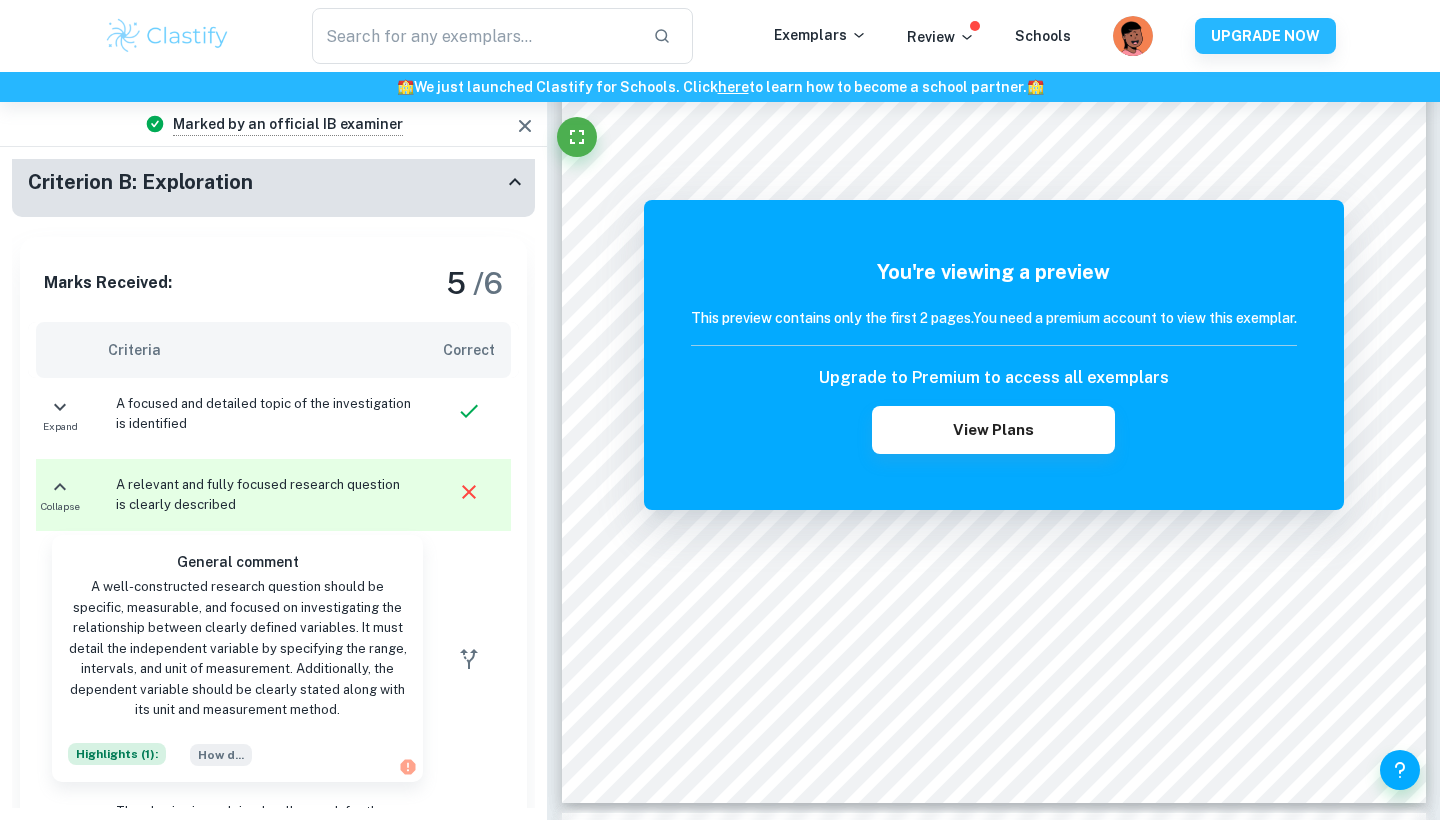 copy on "While it identifies the independent variable (concentration of fine salt in water) and the dependent variable (specific heat capacity), it has lack of specific values for independent variable and method for measuring the dependent variable. To make the research question more specific and focused, the student should be revised as:"How does the concentration of fine salt (NaCl) in water, ranging from 0.1 g/mL to 1.0 g/mL, influence the solution's specific heat capacity (J/kg·°C), as measured using a calorimeter at room temperature (25°C) under constant pressure?". This revision provides detailed values for the independent variable, specifies the measurement method, and includes the experimental conditions, ensuring the question fully meets the criteria." 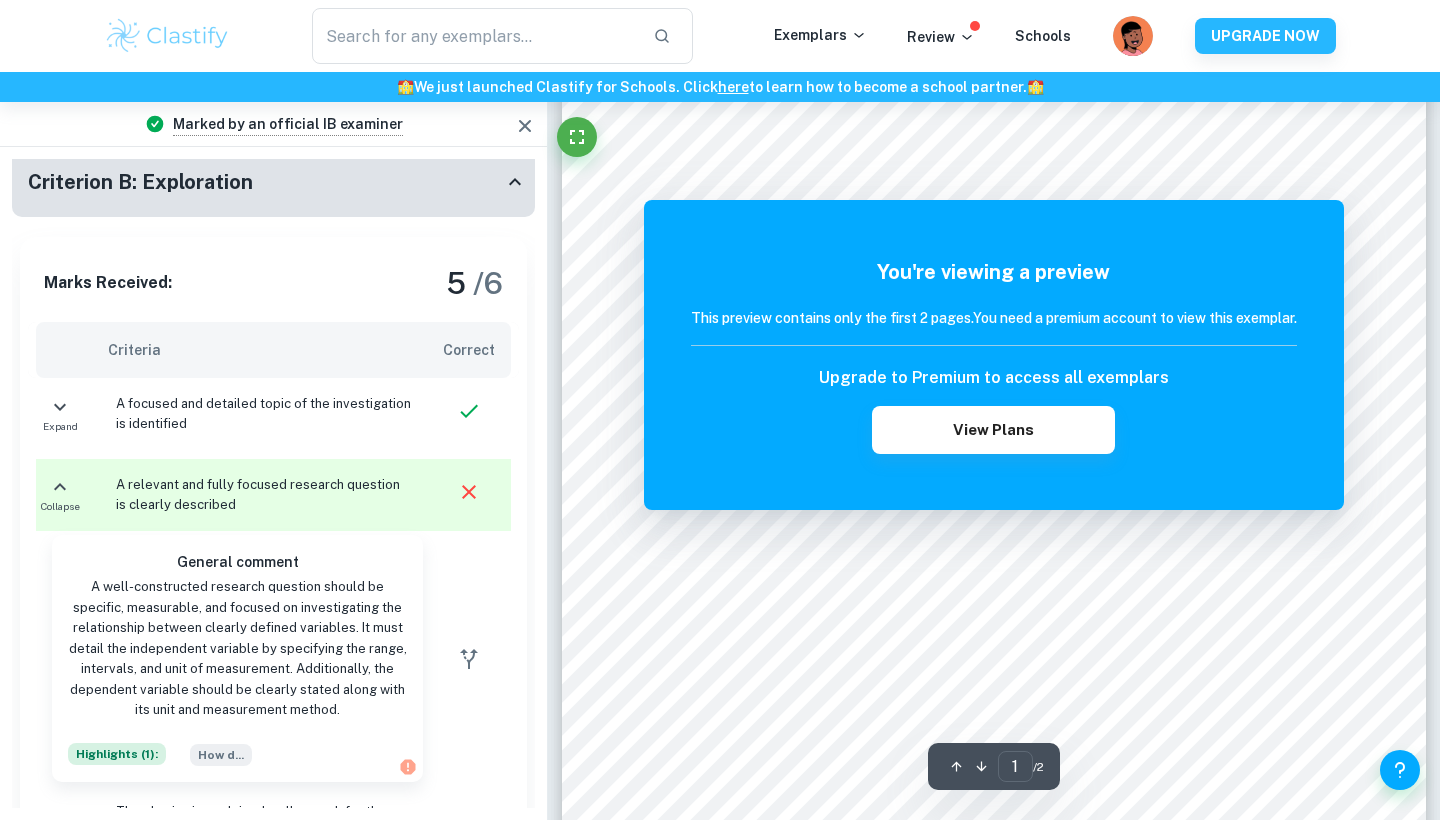 scroll, scrollTop: 191, scrollLeft: 0, axis: vertical 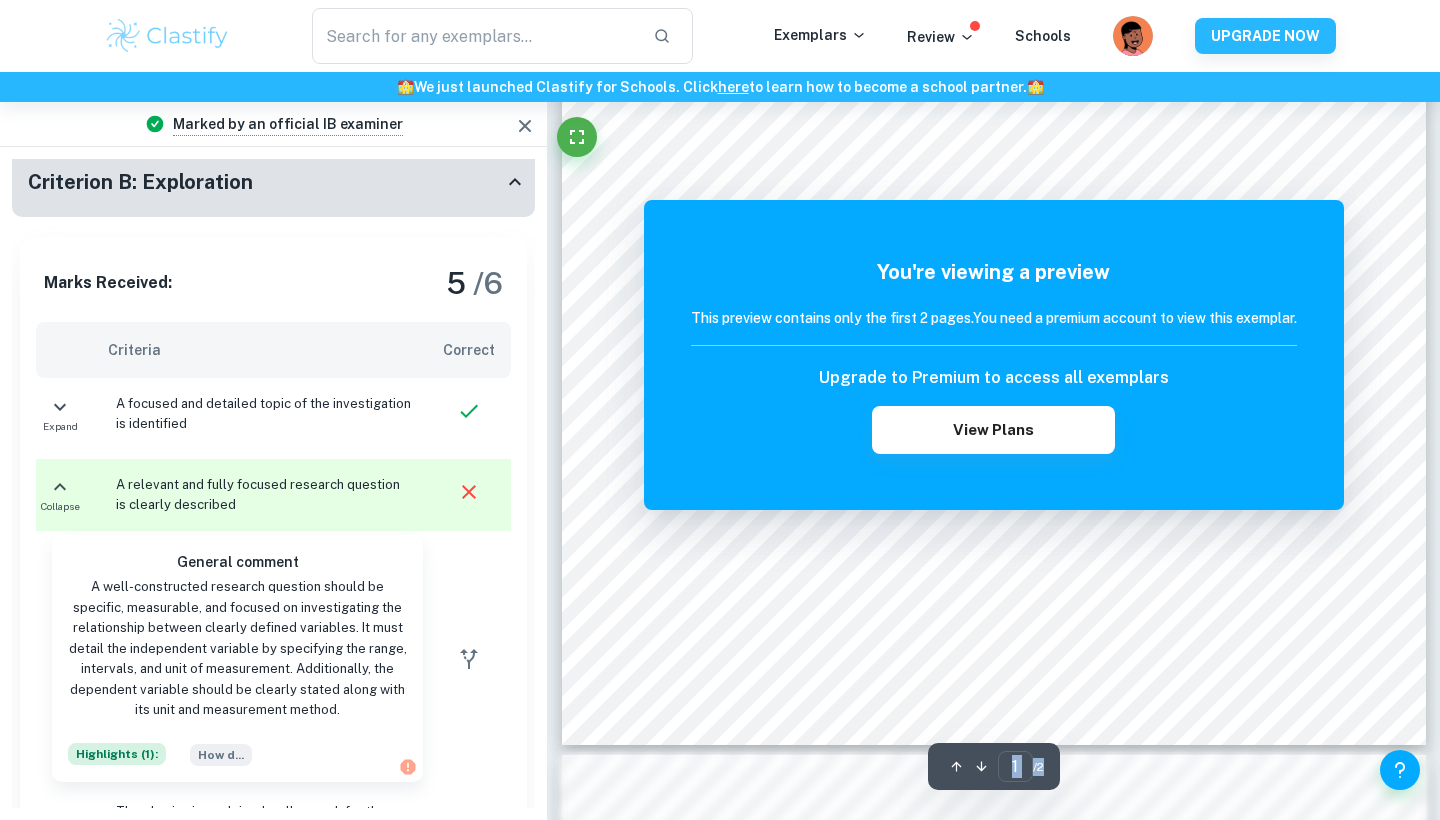 click on "Correct Criterion B :   A focused and detailed topic of the investigation is identified Comment:  The student identifies the topic in the IA with the title "Investigating the effects of fine salt on the specific heat capacity of water." In the Introduction, the student articulates the research question: "How does the concentration in (g/ml) of fine salt (NaCl) in water influence the solution’s specific heat capacity in (J/kg°C)?" This shows an understanding of the investigation's aim and the relationship between the independent and dependent variables. Correct Criterion A :   The choice of the topic is justified through apparent personal significance, interest, or curiosity Comment: Incorrect Criterion B :   A relevant and fully focused research question is clearly described Comment: Correct Criterion B :   The methodology of the investigation is clear and easy to follow Comment: Correct Criterion B :   Comment: Correct Criterion B :   Comment: Correct Criterion B :   Comment: Correct Criterion B :   :   :" at bounding box center (993, 809) 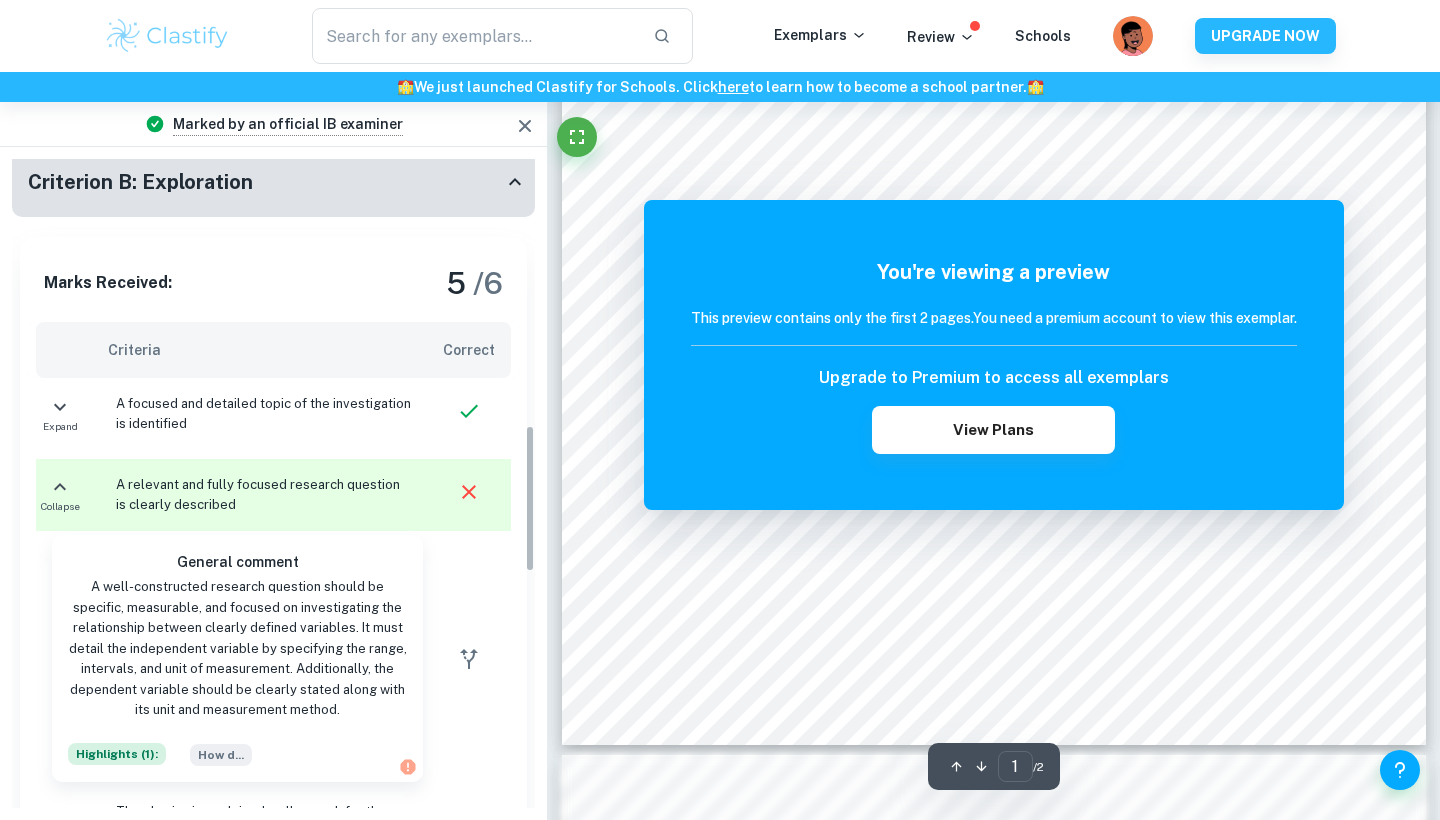 click on "Marks Received:  5   / 6" at bounding box center (273, 283) 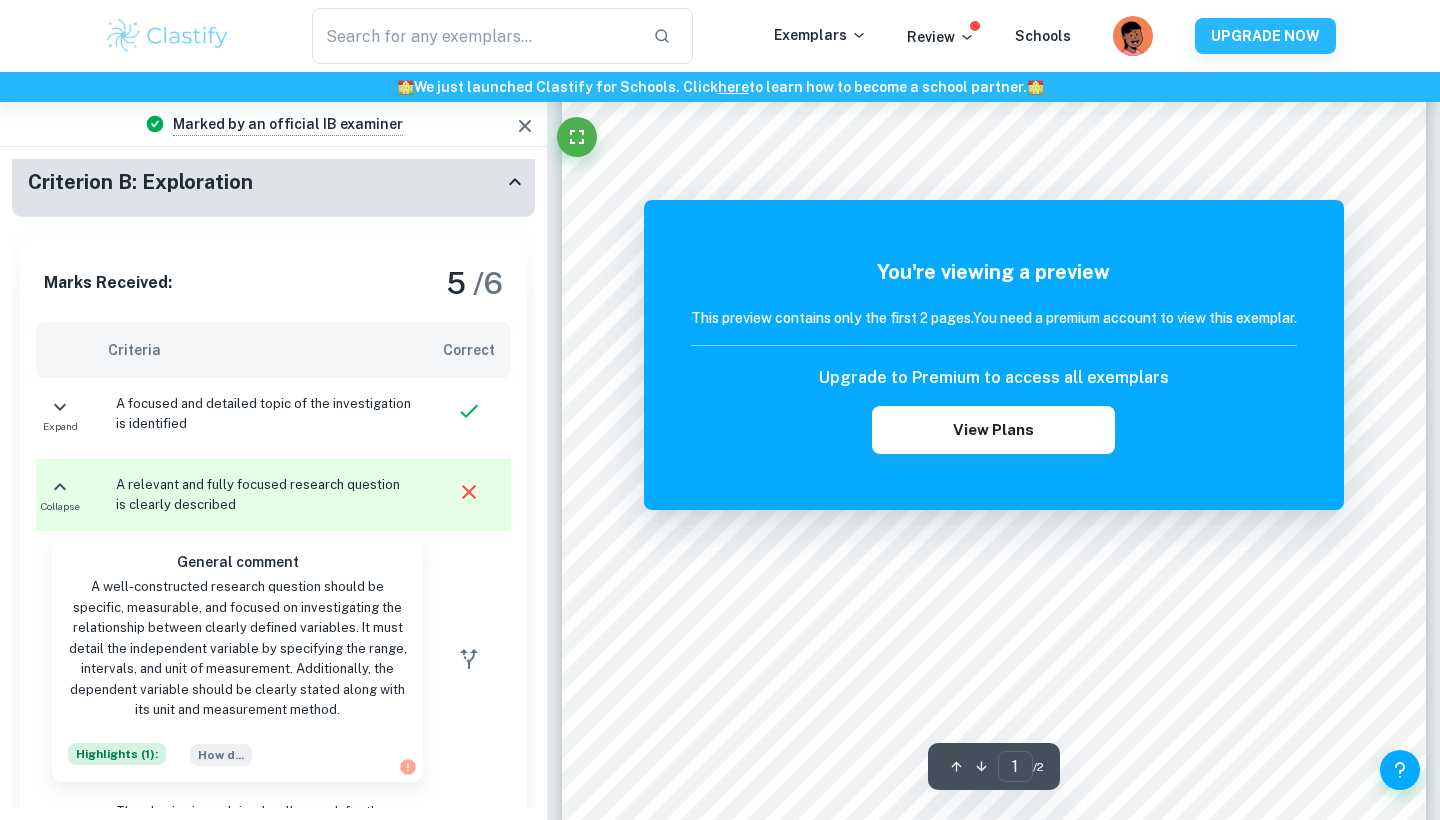 scroll, scrollTop: 149, scrollLeft: 0, axis: vertical 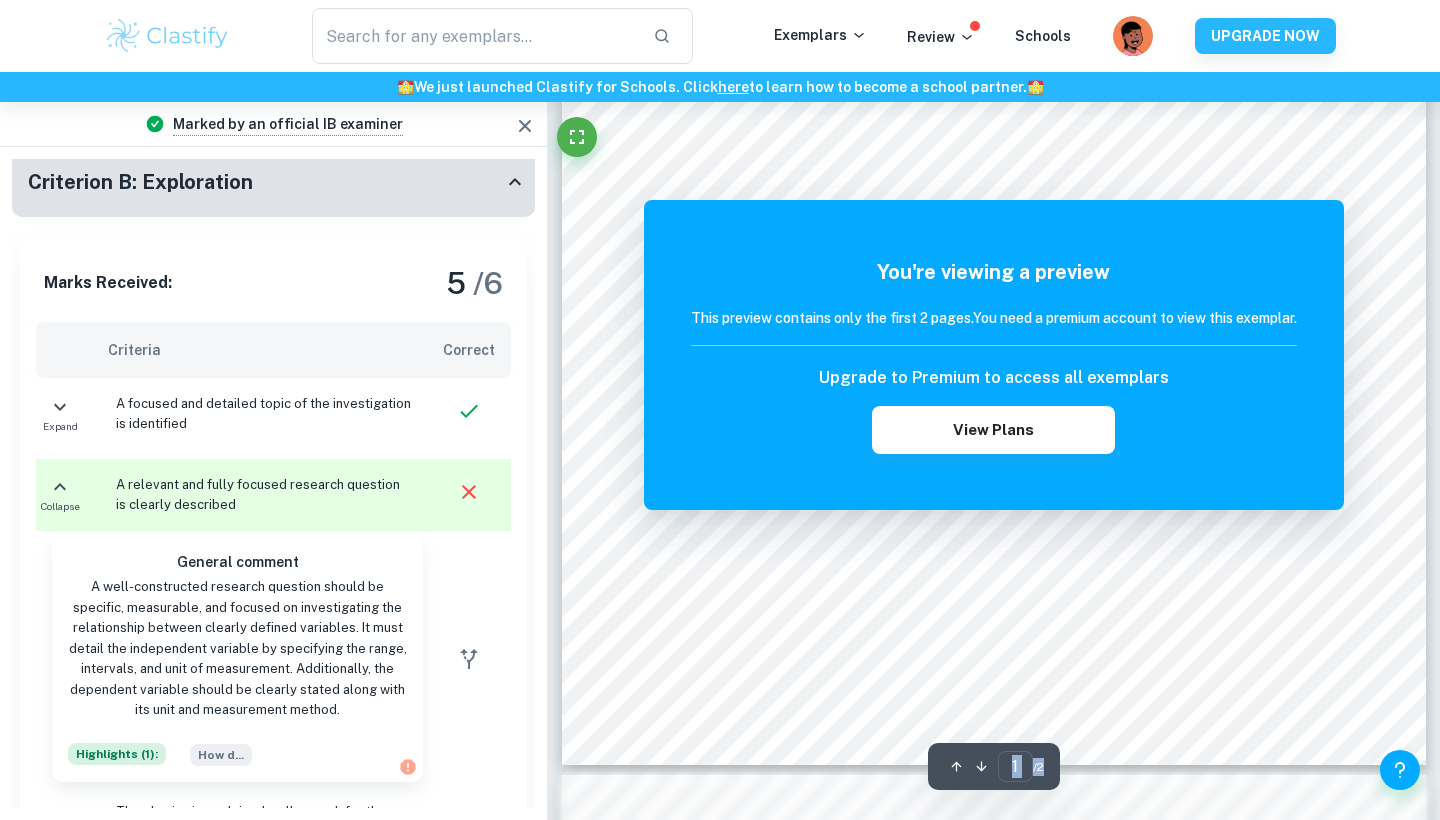 click on "Correct Criterion B :   A focused and detailed topic of the investigation is identified Comment:  The student identifies the topic in the IA with the title "Investigating the effects of fine salt on the specific heat capacity of water." In the Introduction, the student articulates the research question: "How does the concentration in (g/ml) of fine salt (NaCl) in water influence the solution’s specific heat capacity in (J/kg°C)?" This shows an understanding of the investigation's aim and the relationship between the independent and dependent variables. Correct Criterion A :   The choice of the topic is justified through apparent personal significance, interest, or curiosity Comment: Incorrect Criterion B :   A relevant and fully focused research question is clearly described Comment: Correct Criterion B :   The methodology of the investigation is clear and easy to follow Comment: Correct Criterion B :   Comment: Correct Criterion B :   Comment: Correct Criterion B :   Comment: Correct Criterion B :   :   :" at bounding box center [993, 829] 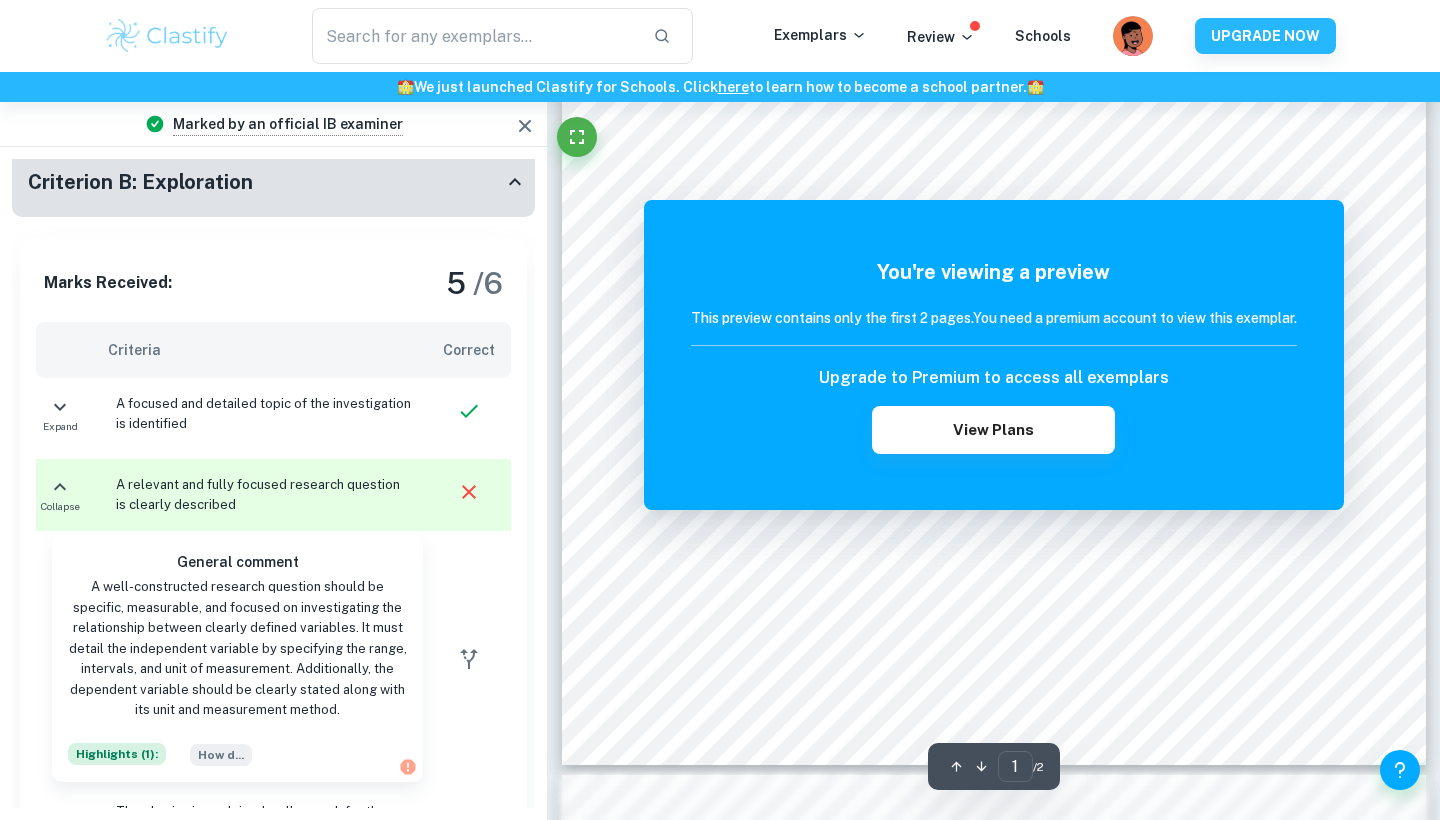 click on "The remaining pages are not being displayed You're viewing a preview This preview contains only the first 2 pages.  You need a premium account to view this exemplar. Upgrade to Premium to access all exemplars View Plans" at bounding box center (994, 829) 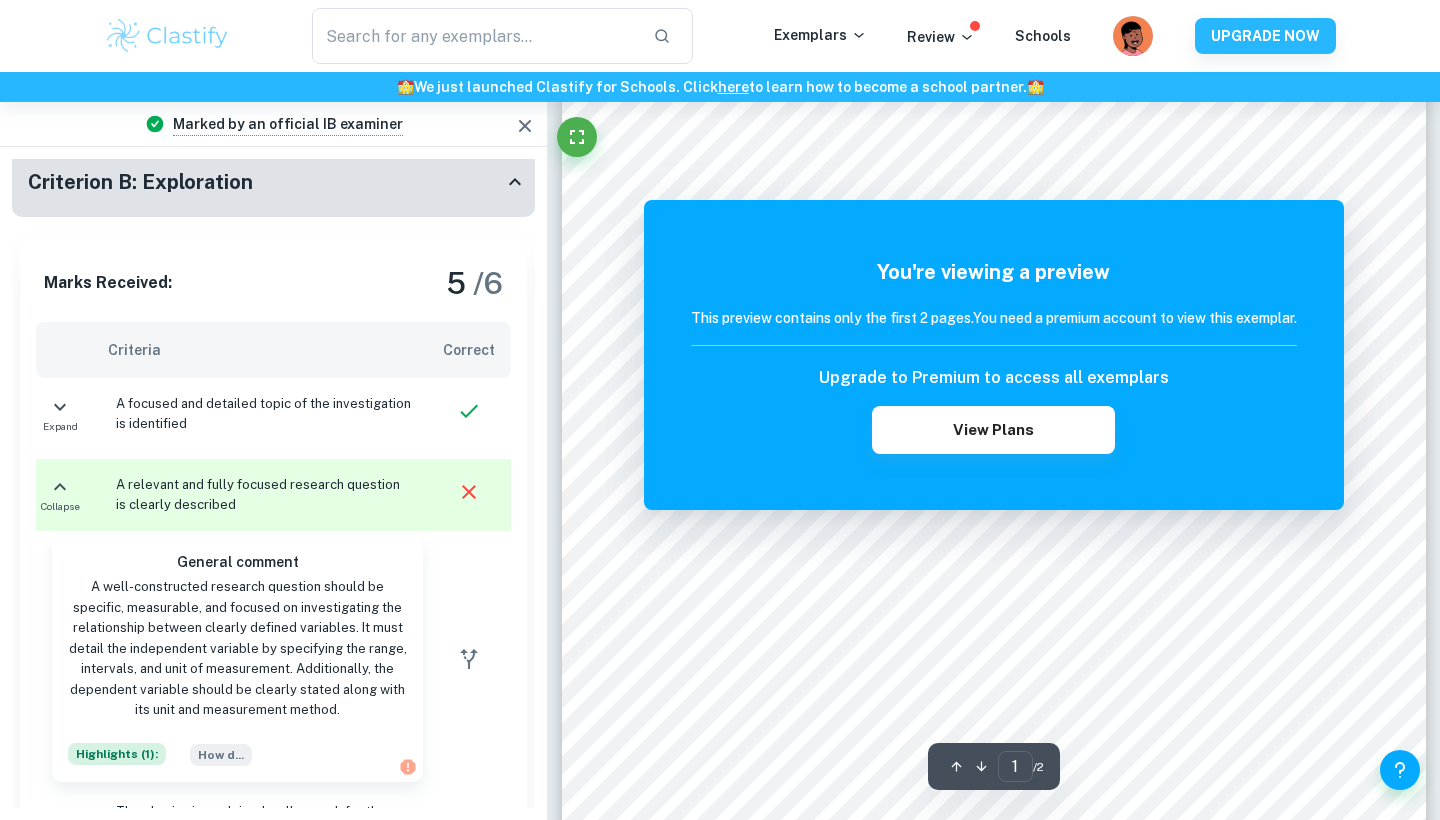scroll, scrollTop: 74, scrollLeft: 0, axis: vertical 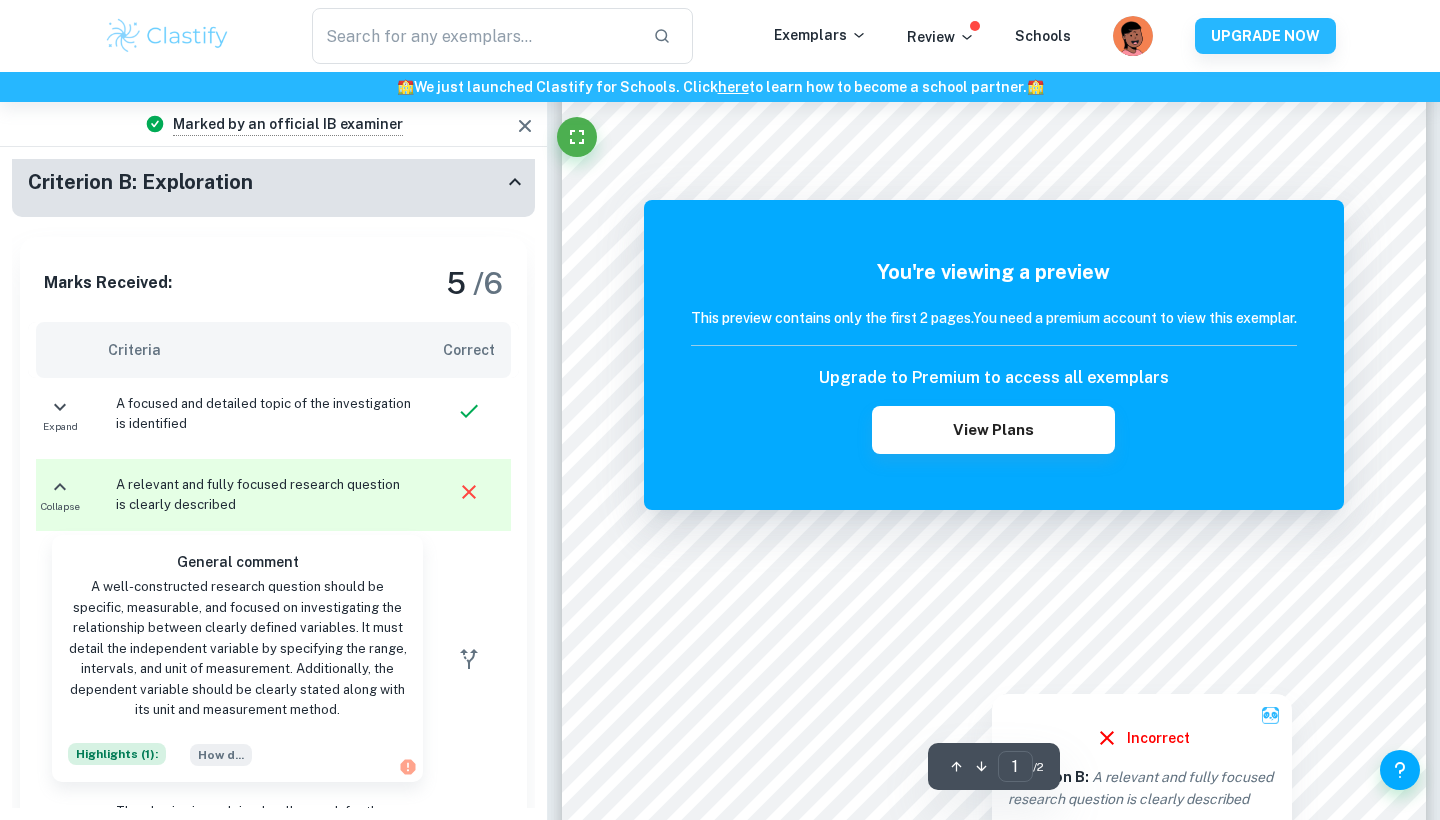 click at bounding box center [993, 657] 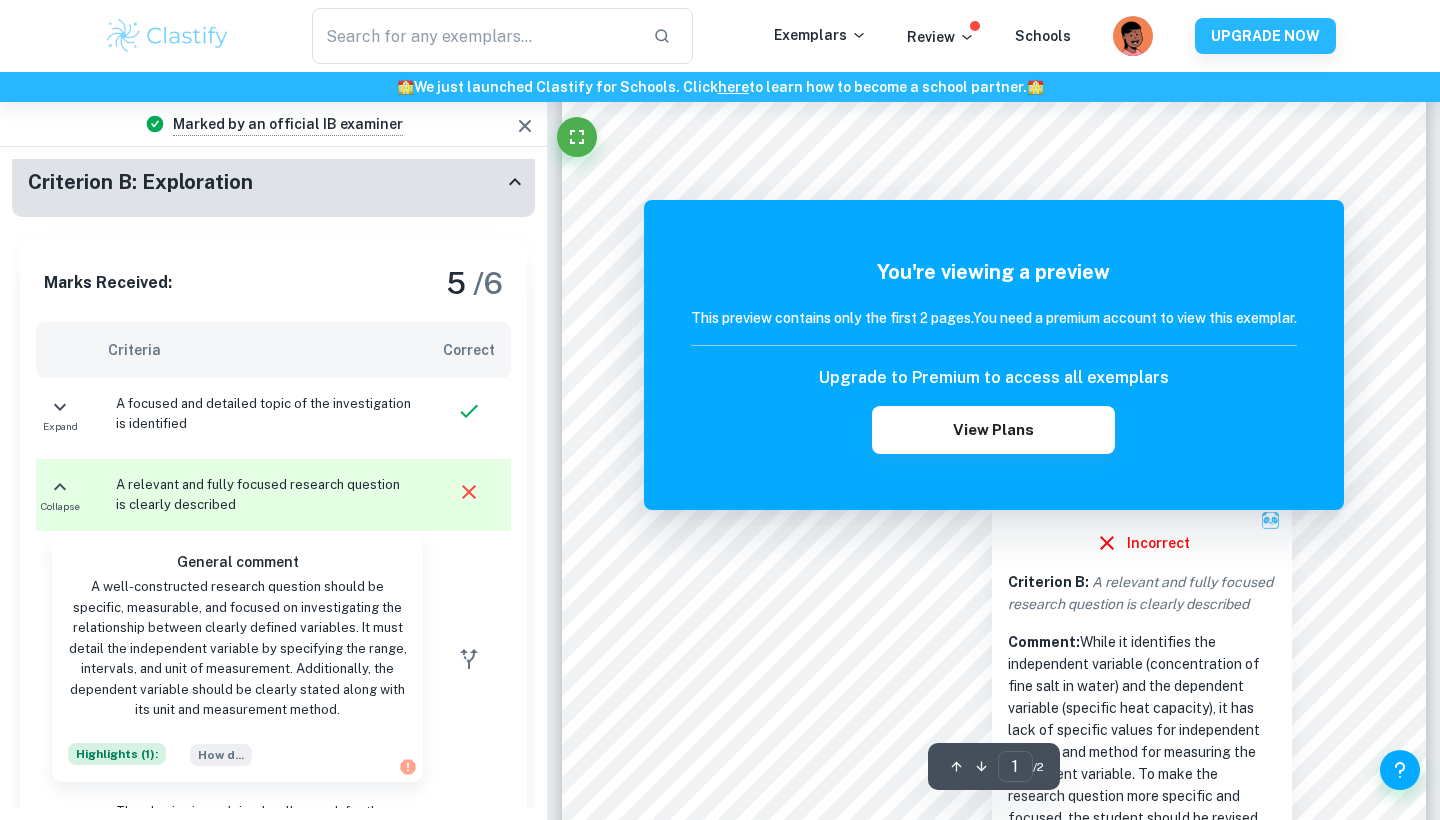scroll, scrollTop: 279, scrollLeft: 0, axis: vertical 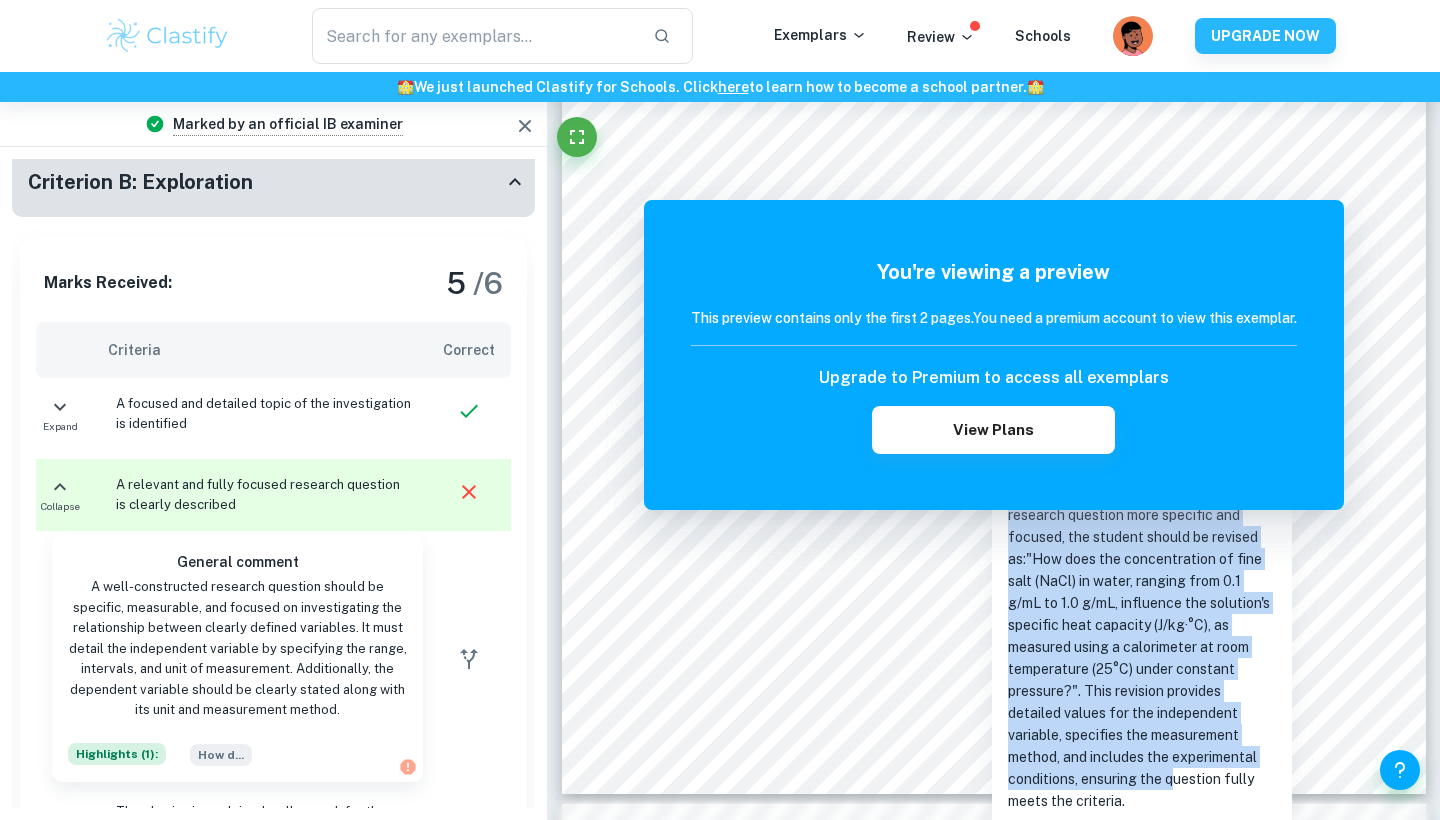 drag, startPoint x: 1085, startPoint y: 630, endPoint x: 1170, endPoint y: 773, distance: 166.35504 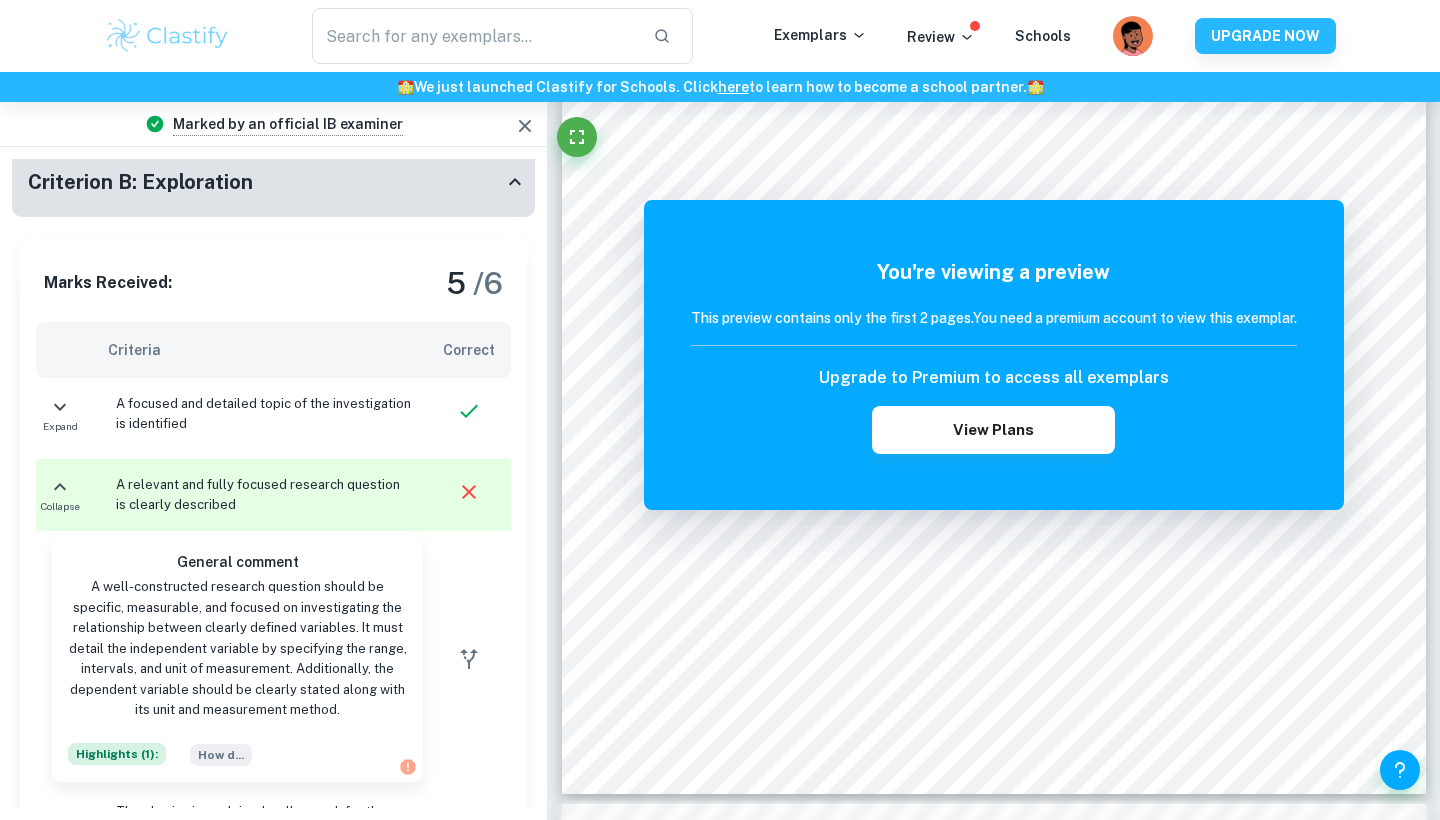 copy on "While it identifies the independent variable (concentration of fine salt in water) and the dependent variable (specific heat capacity), it has lack of specific values for independent variable and method for measuring the dependent variable. To make the research question more specific and focused, the student should be revised as:"How does the concentration of fine salt (NaCl) in water, ranging from 0.1 g/mL to 1.0 g/mL, influence the solution's specific heat capacity (J/kg·°C), as measured using a calorimeter at room temperature (25°C) under constant pressure?". This revision provides detailed values for the independent variable, specifies the measurement method, and includes the experimental conditions, ensuring the" 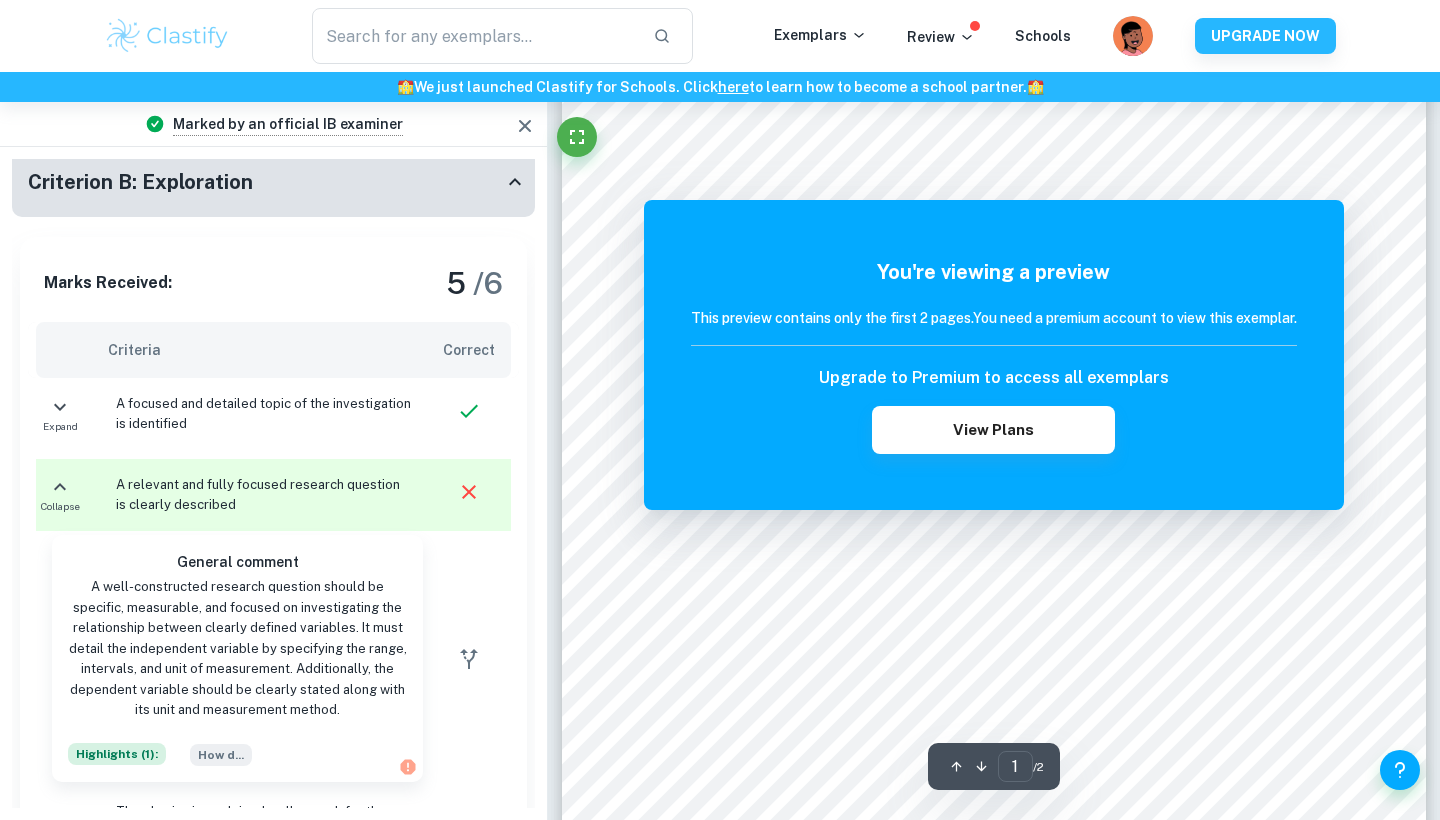 scroll, scrollTop: 137, scrollLeft: 0, axis: vertical 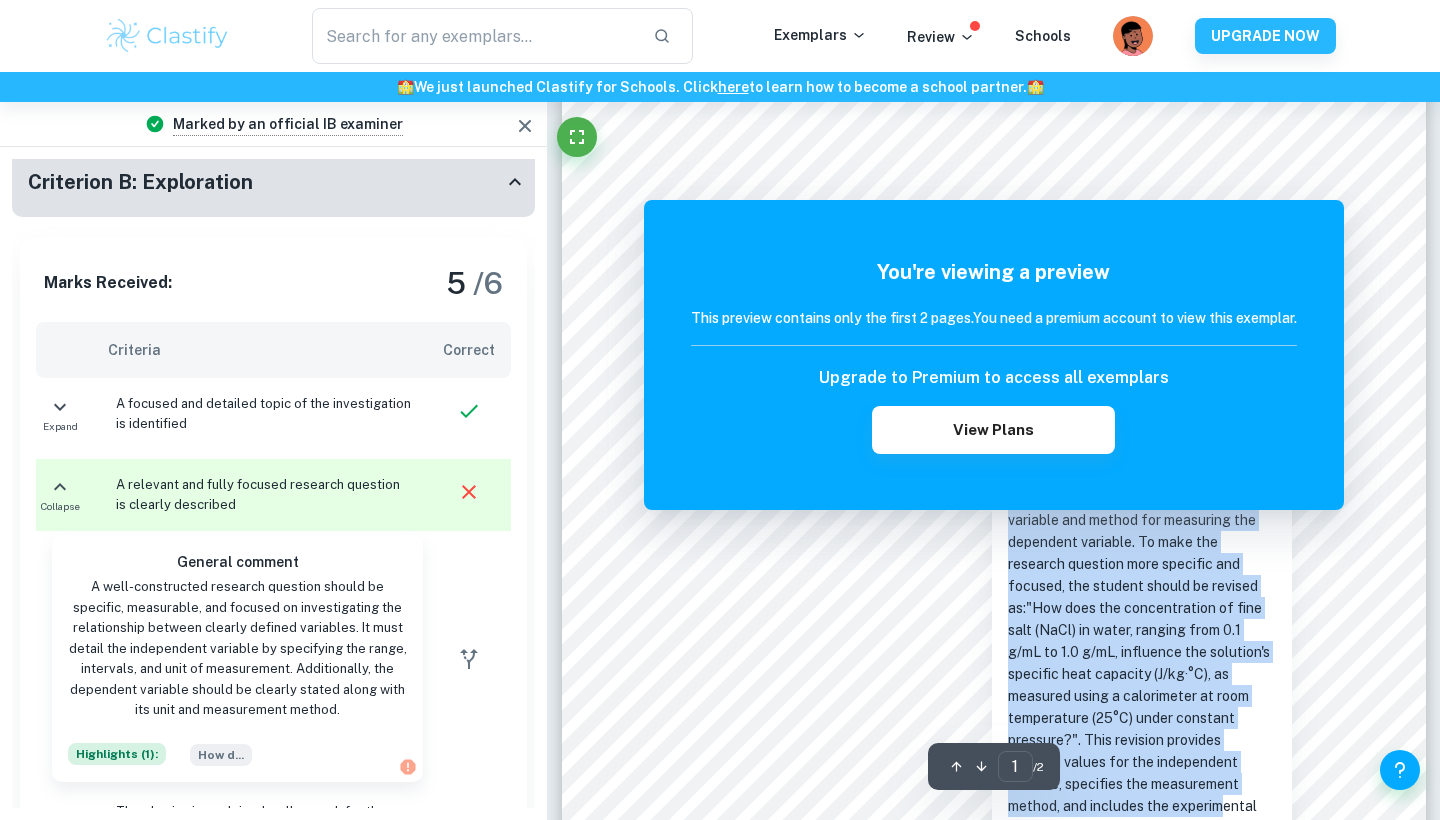 drag, startPoint x: 1085, startPoint y: 773, endPoint x: 1214, endPoint y: 796, distance: 131.03435 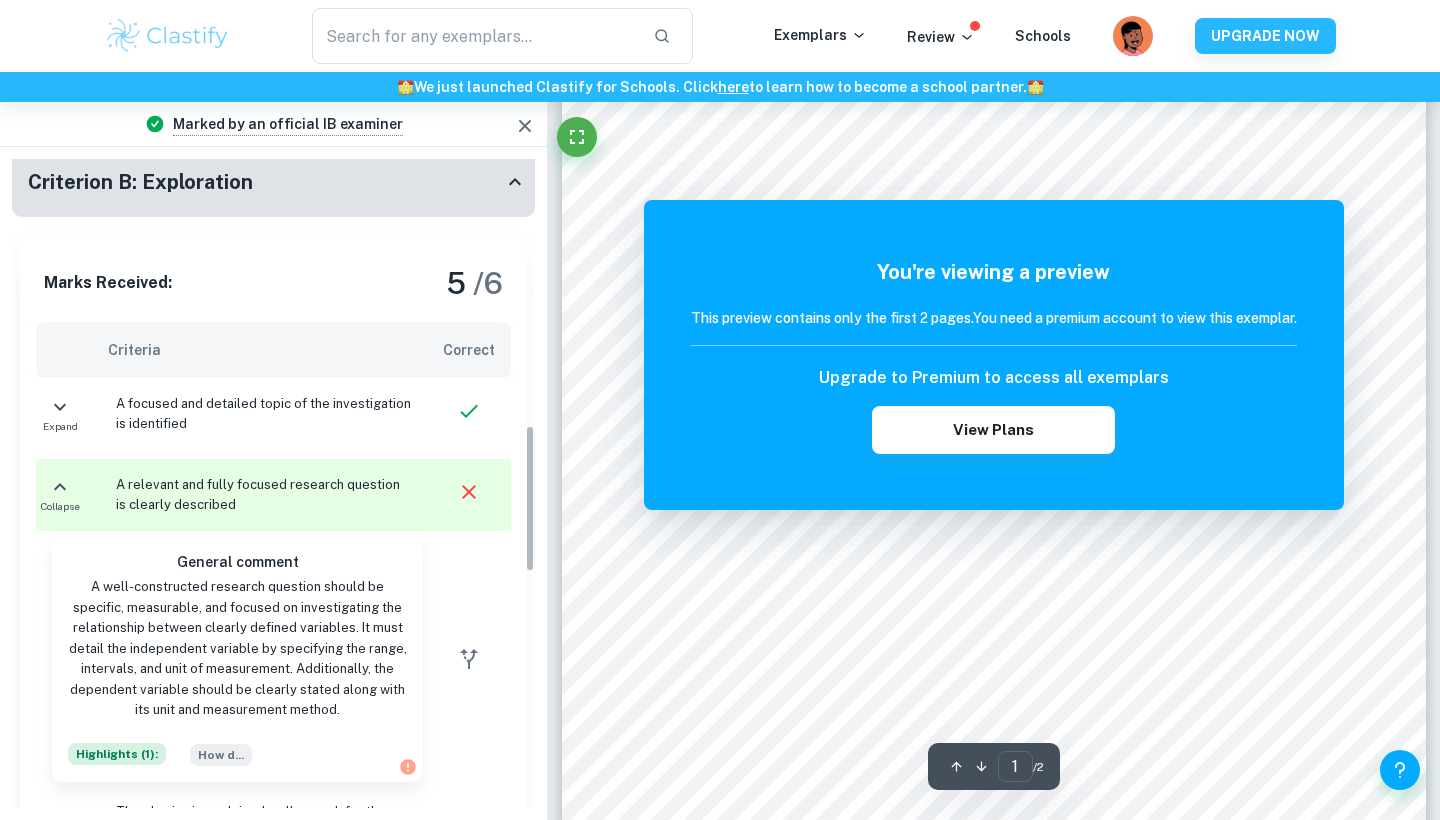 click on "A focused and detailed topic of the investigation is identified" at bounding box center [263, 414] 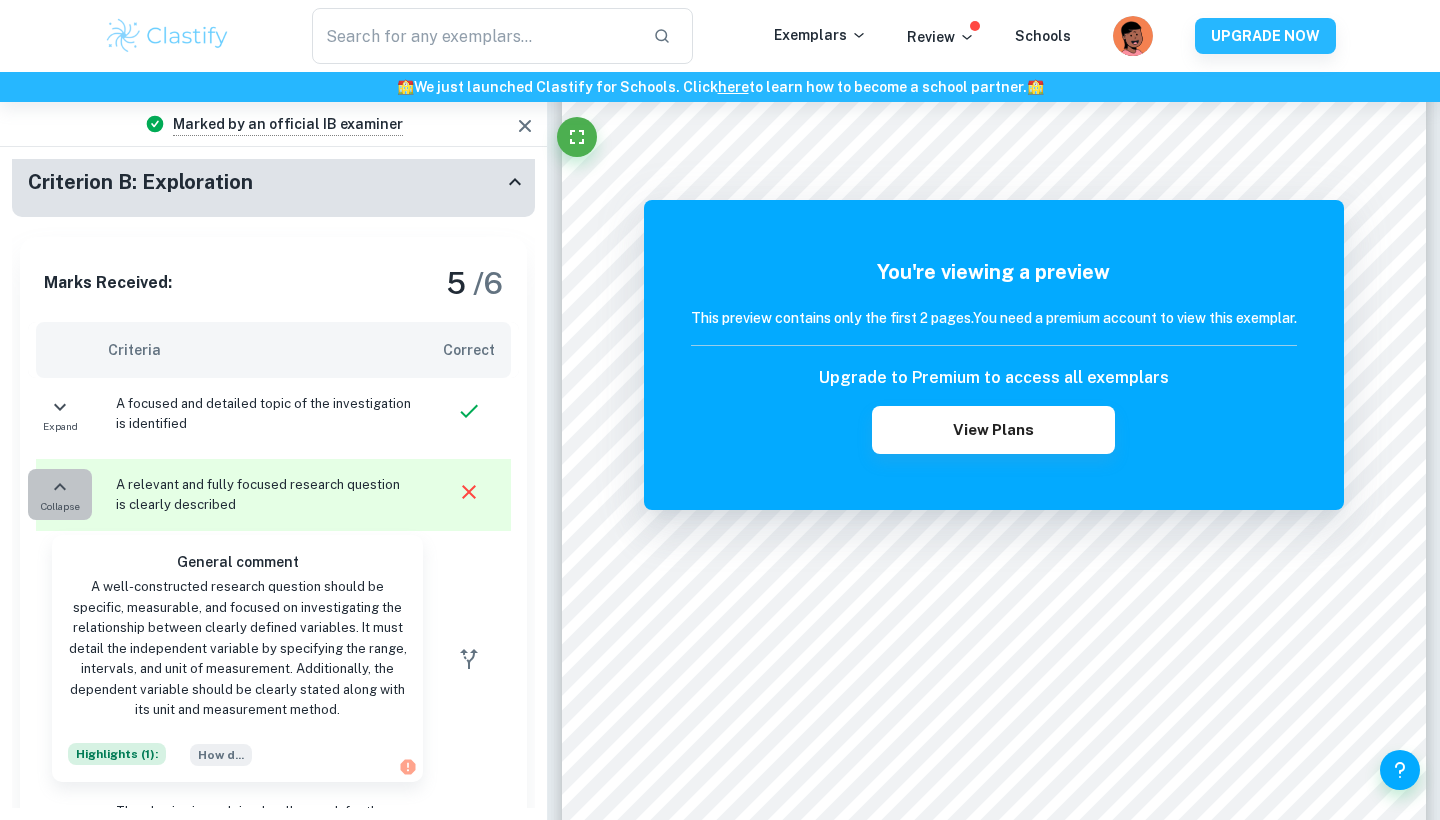 click 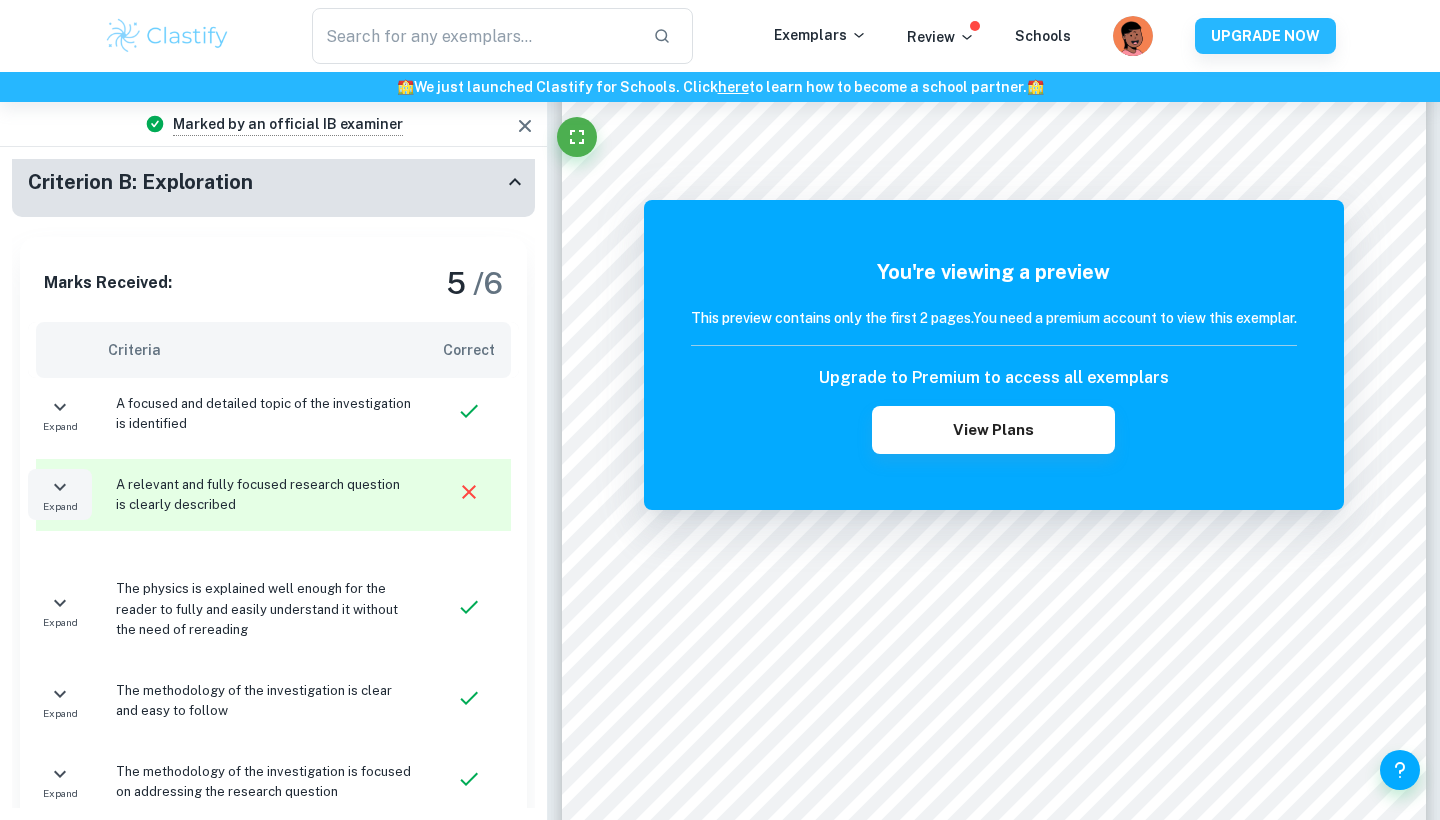 click on "Expand" at bounding box center (60, 494) 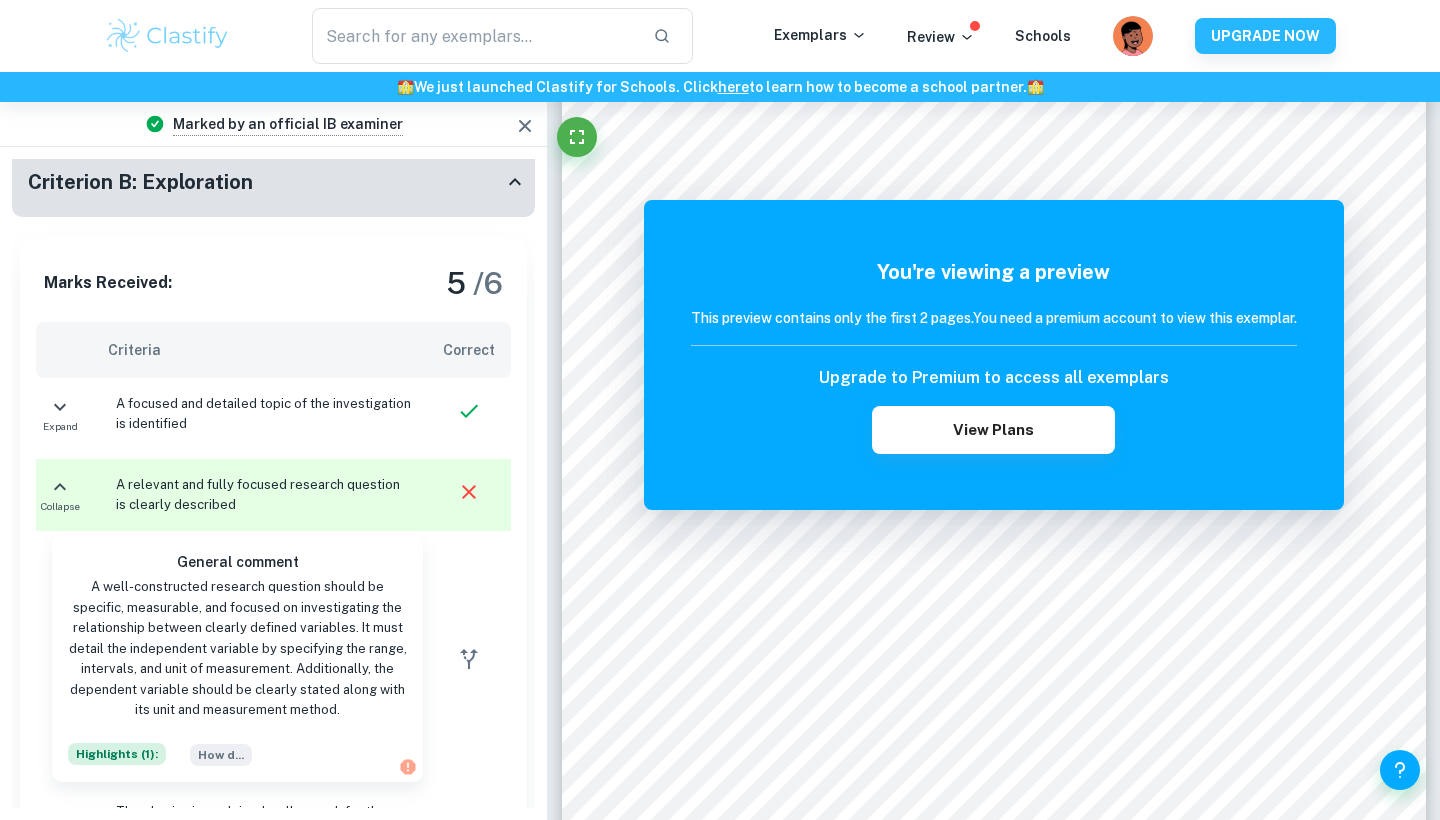 click on "General comment  A well-constructed research question should be specific, measurable, and focused on investigating the relationship between clearly defined variables. It must detail the independent variable by specifying the range, intervals, and unit of measurement. Additionally, the dependent variable should be clearly stated along with its unit and measurement method. Highlights ( 1 ):      How d ..." at bounding box center (237, 658) 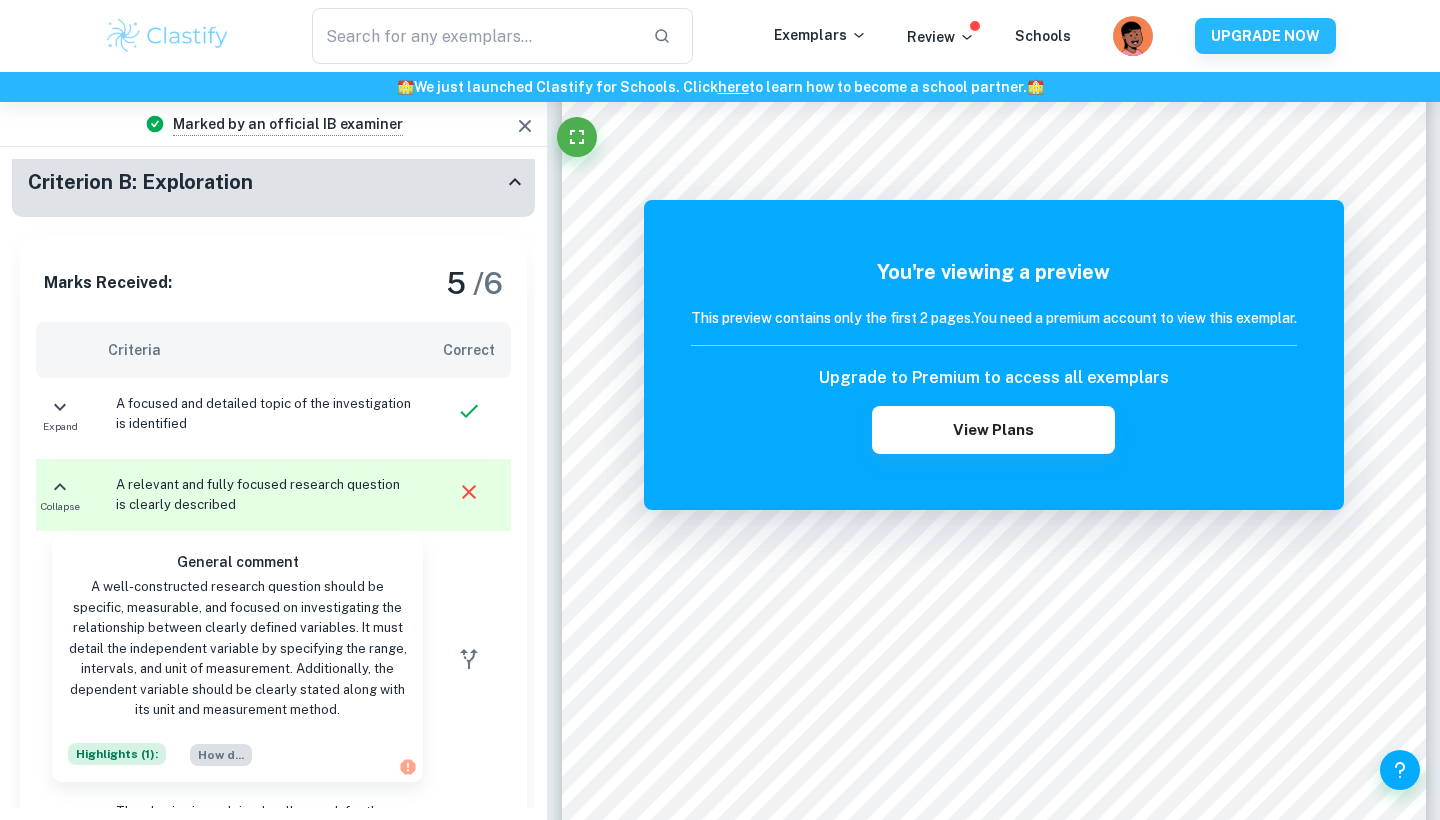 click on "How d ..." at bounding box center (221, 755) 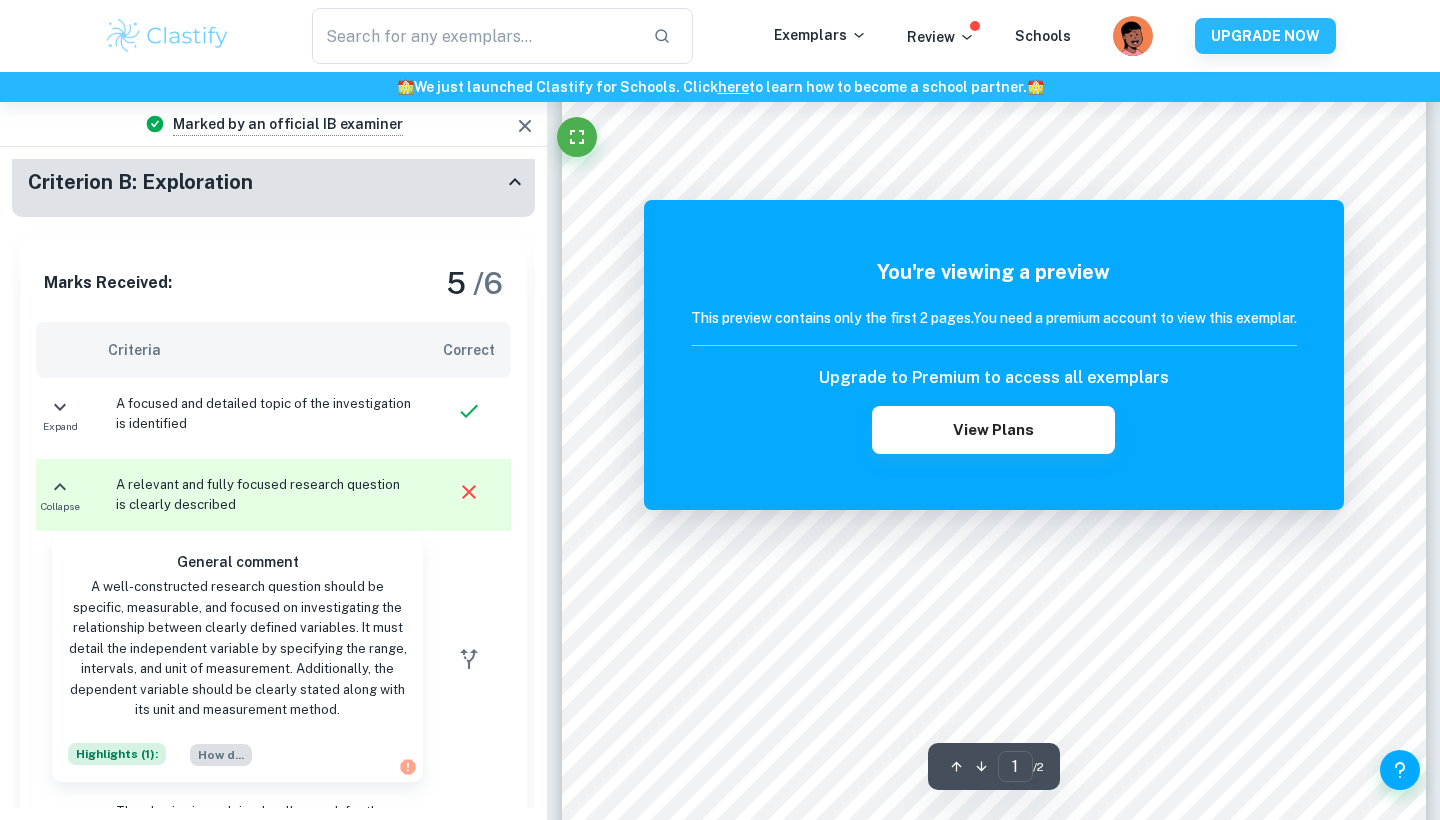 scroll, scrollTop: 904, scrollLeft: 0, axis: vertical 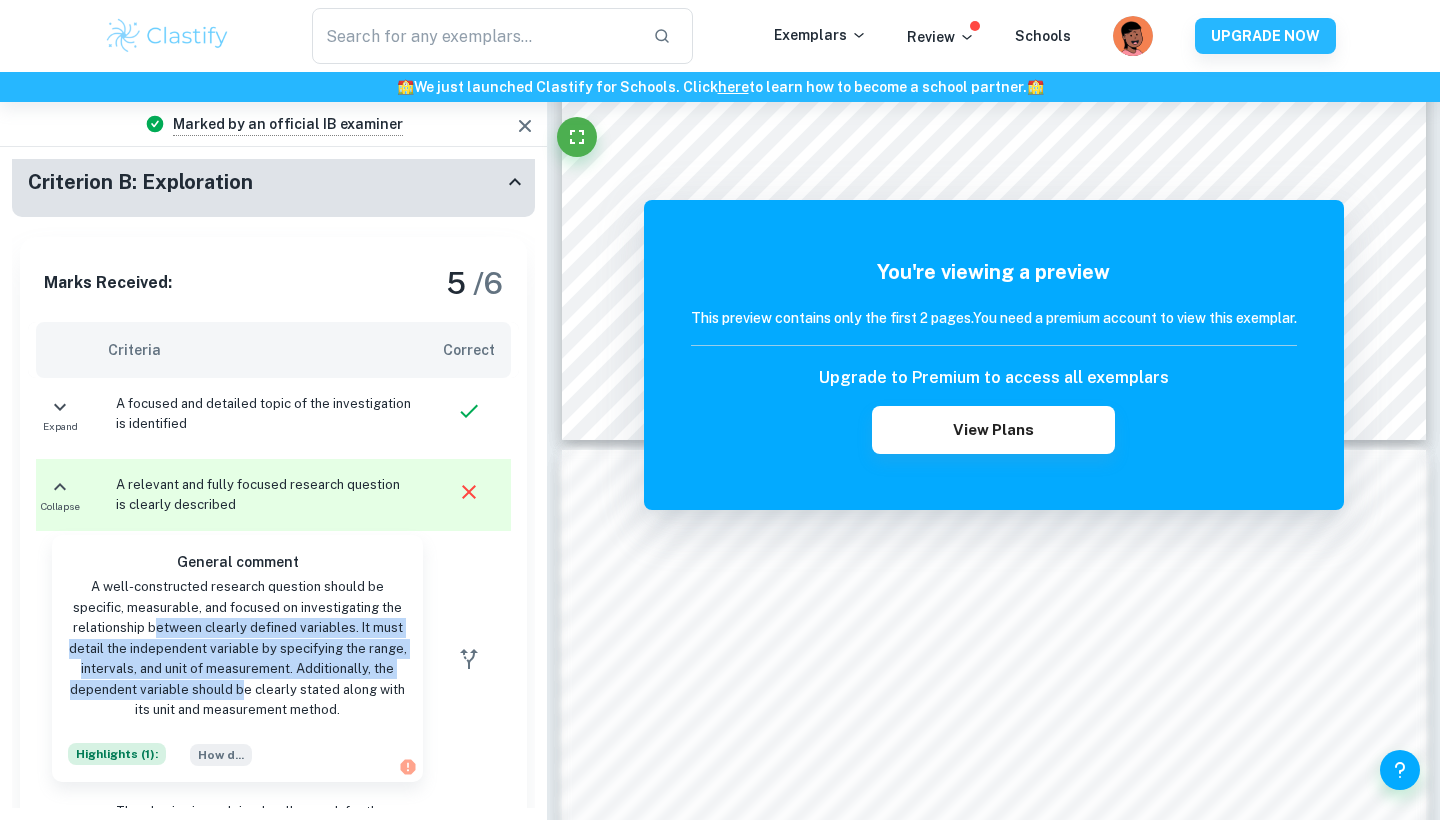 drag, startPoint x: 244, startPoint y: 664, endPoint x: 161, endPoint y: 618, distance: 94.89468 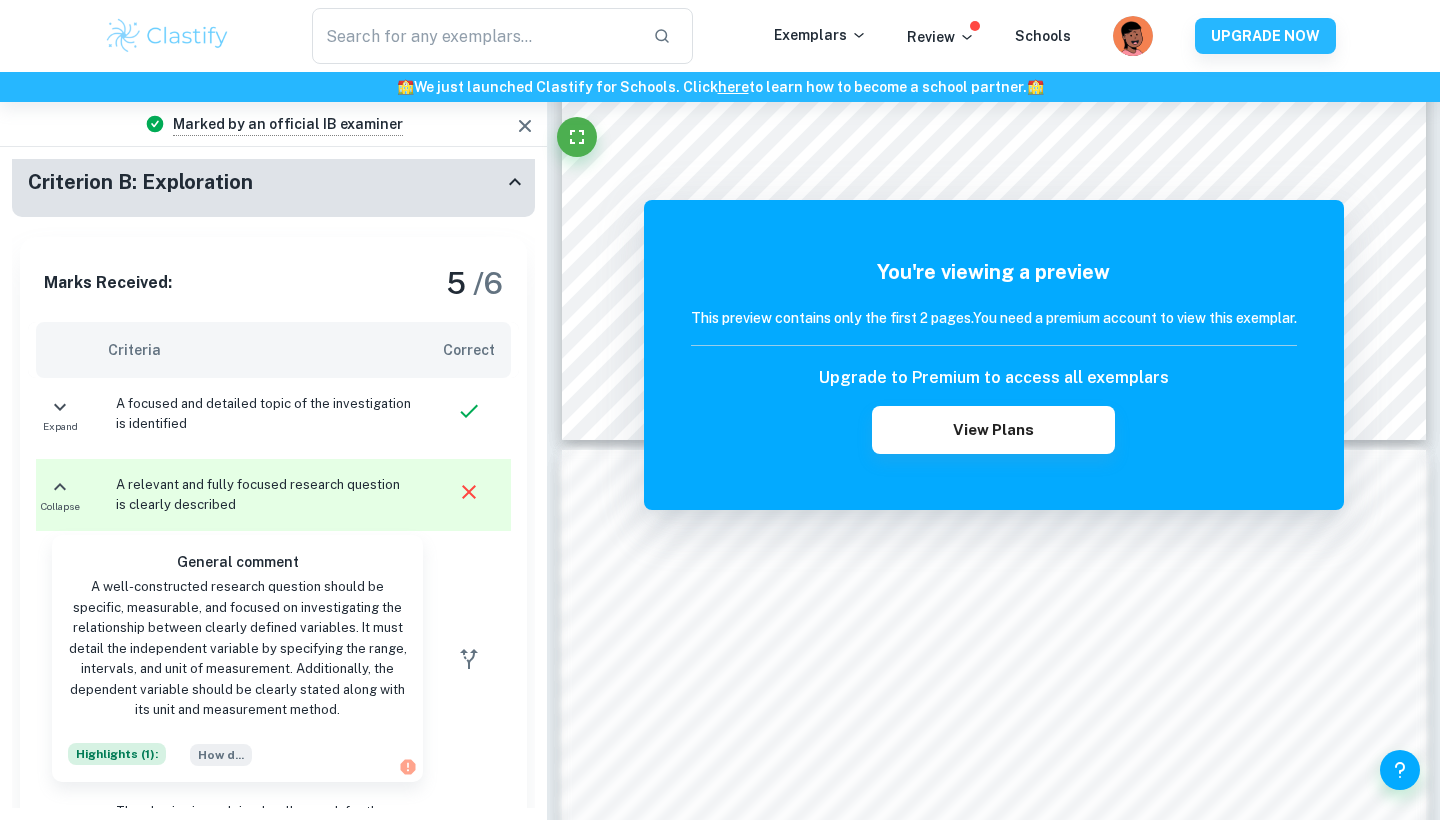 drag, startPoint x: 350, startPoint y: 722, endPoint x: 328, endPoint y: 722, distance: 22 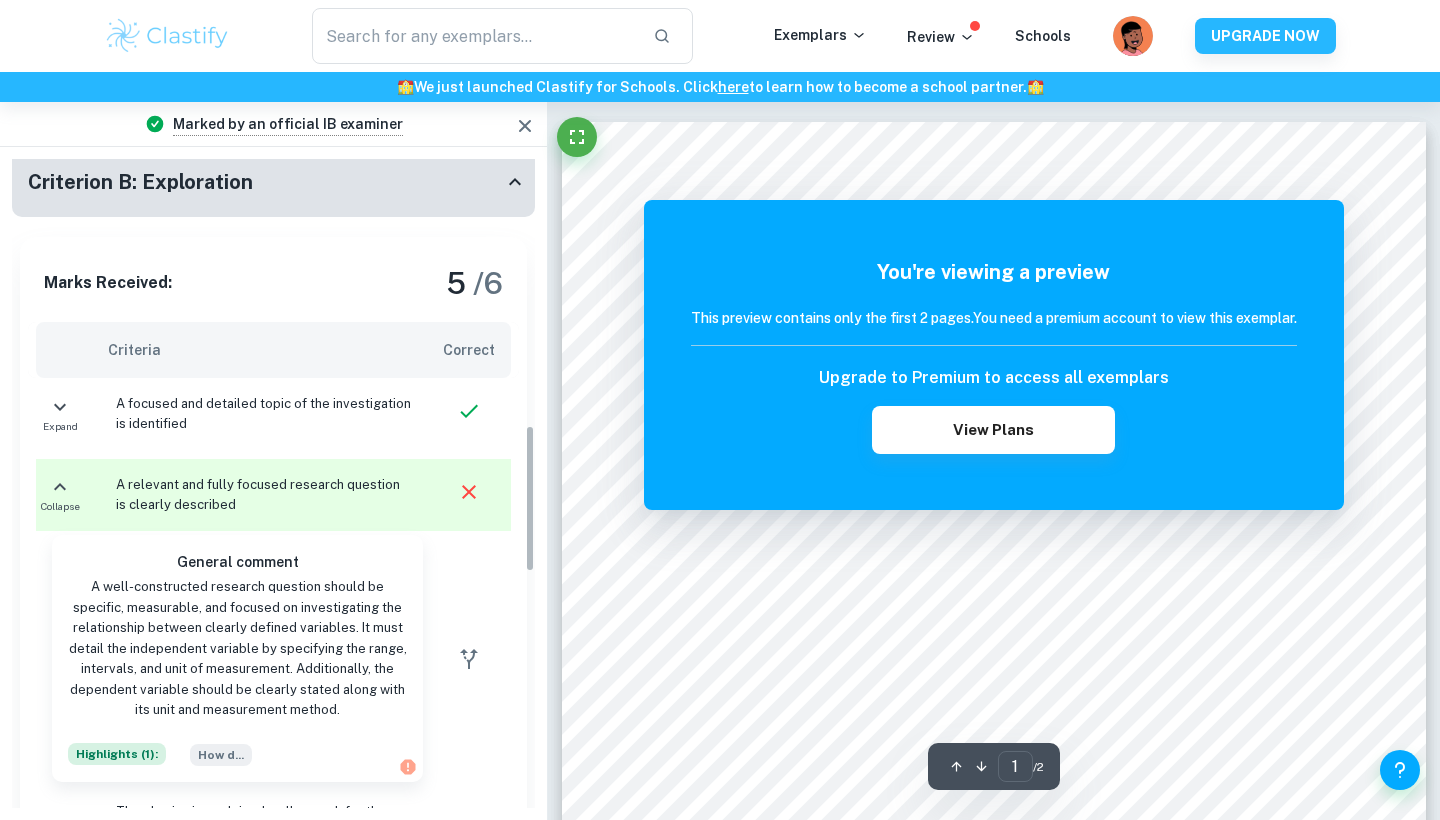 scroll, scrollTop: 0, scrollLeft: 0, axis: both 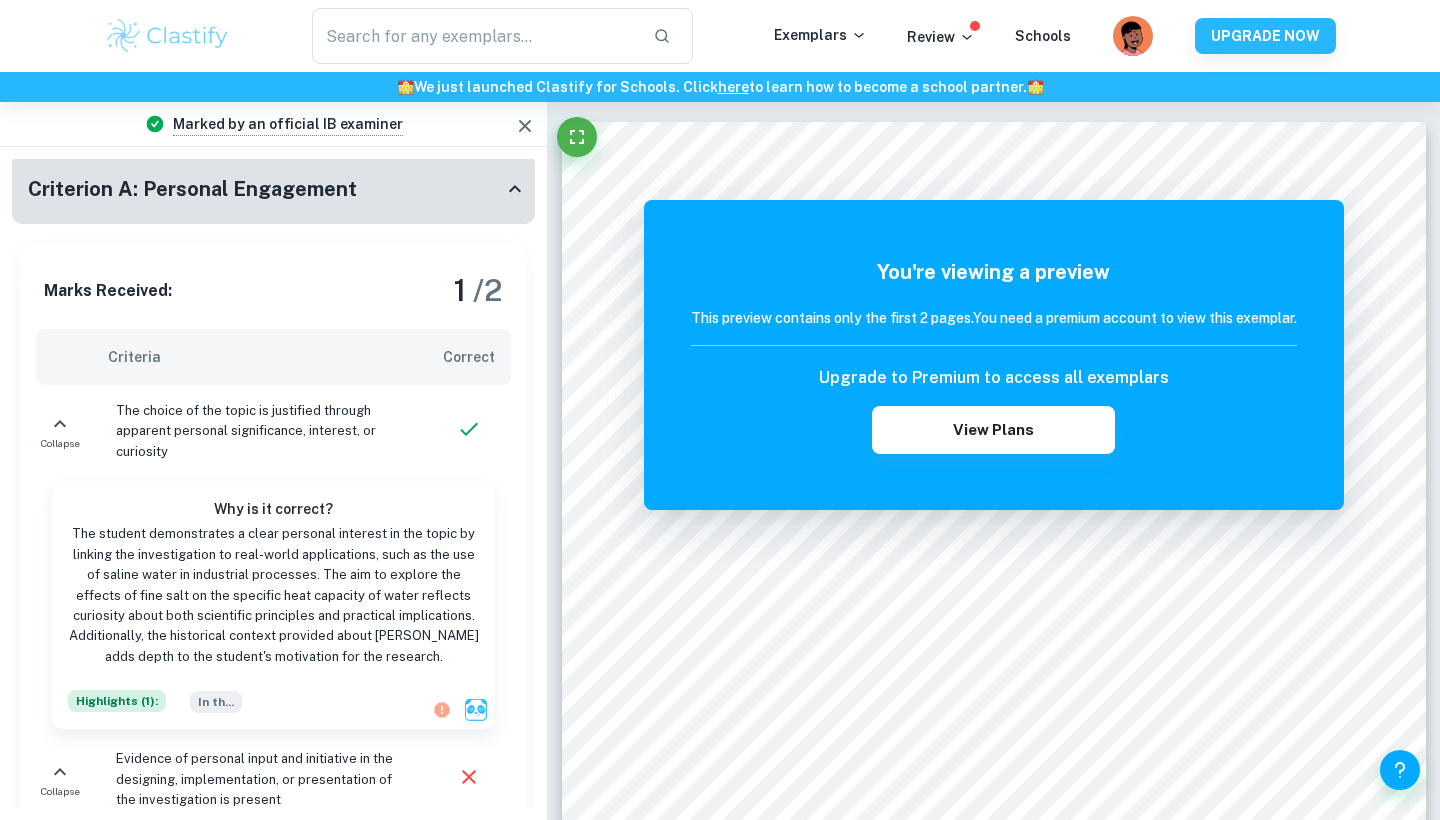 click on "Criterion A: Personal Engagement" at bounding box center (273, 189) 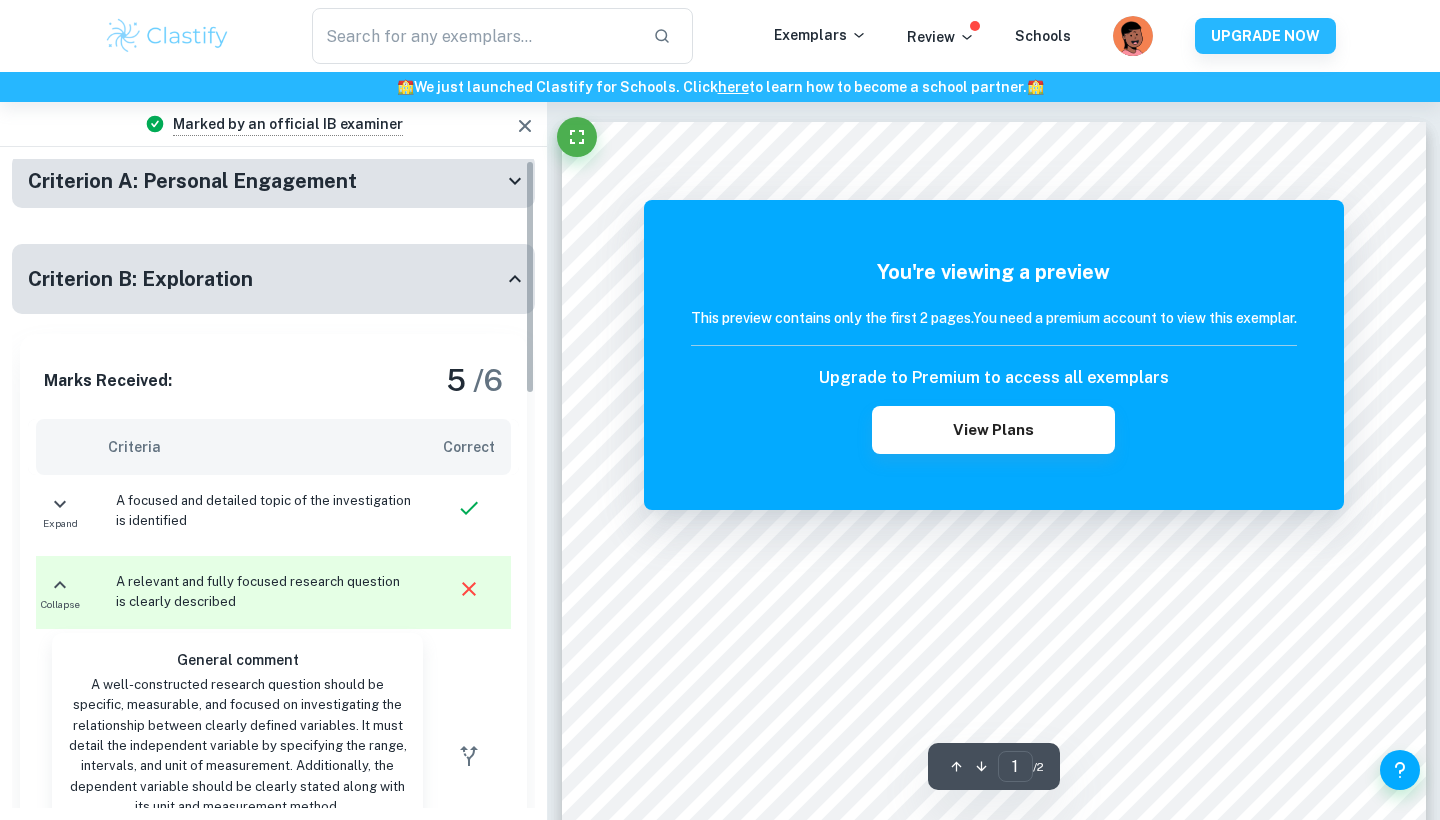 click on "Criterion B: Exploration" at bounding box center (265, 279) 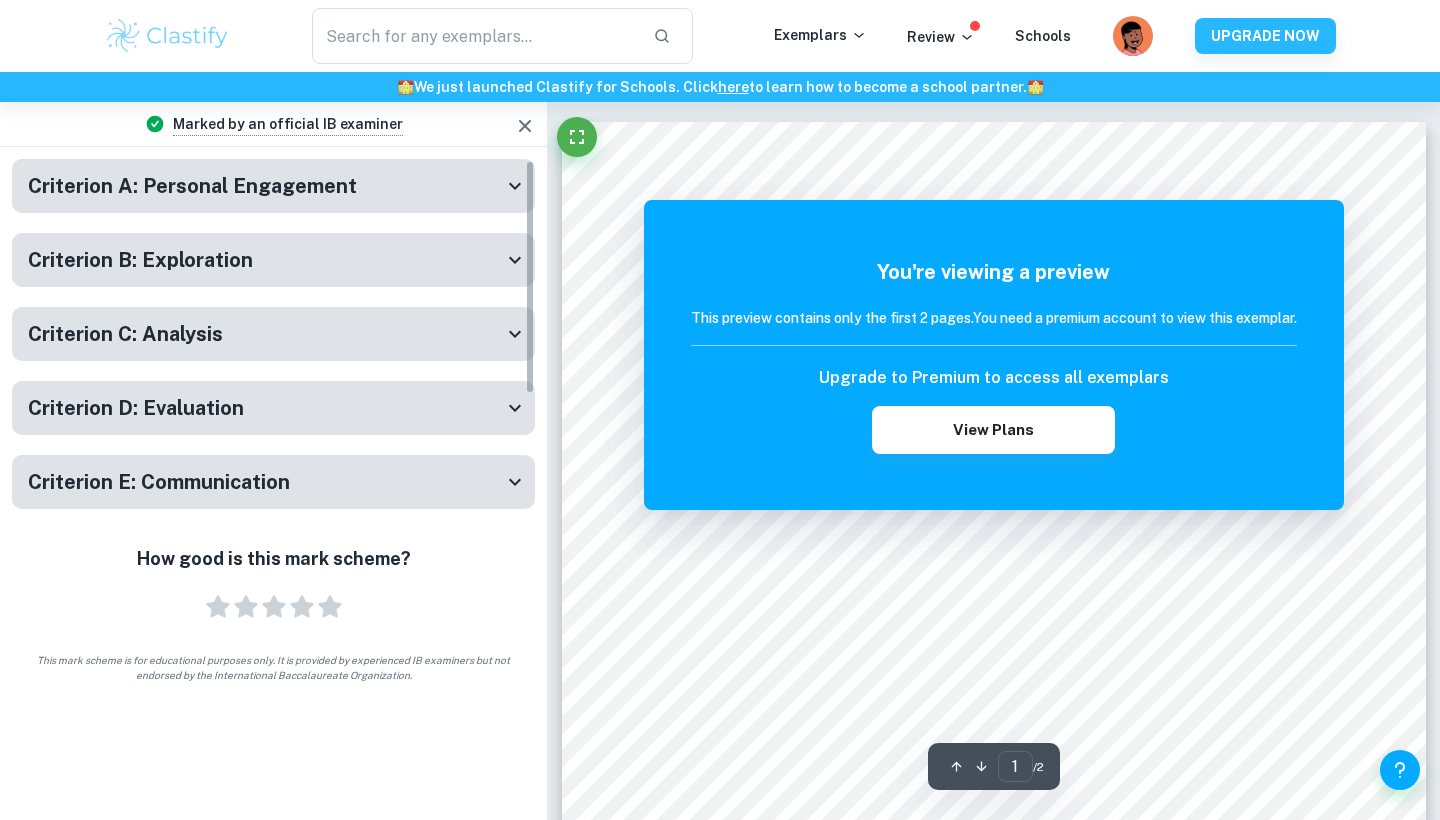 scroll, scrollTop: 0, scrollLeft: 0, axis: both 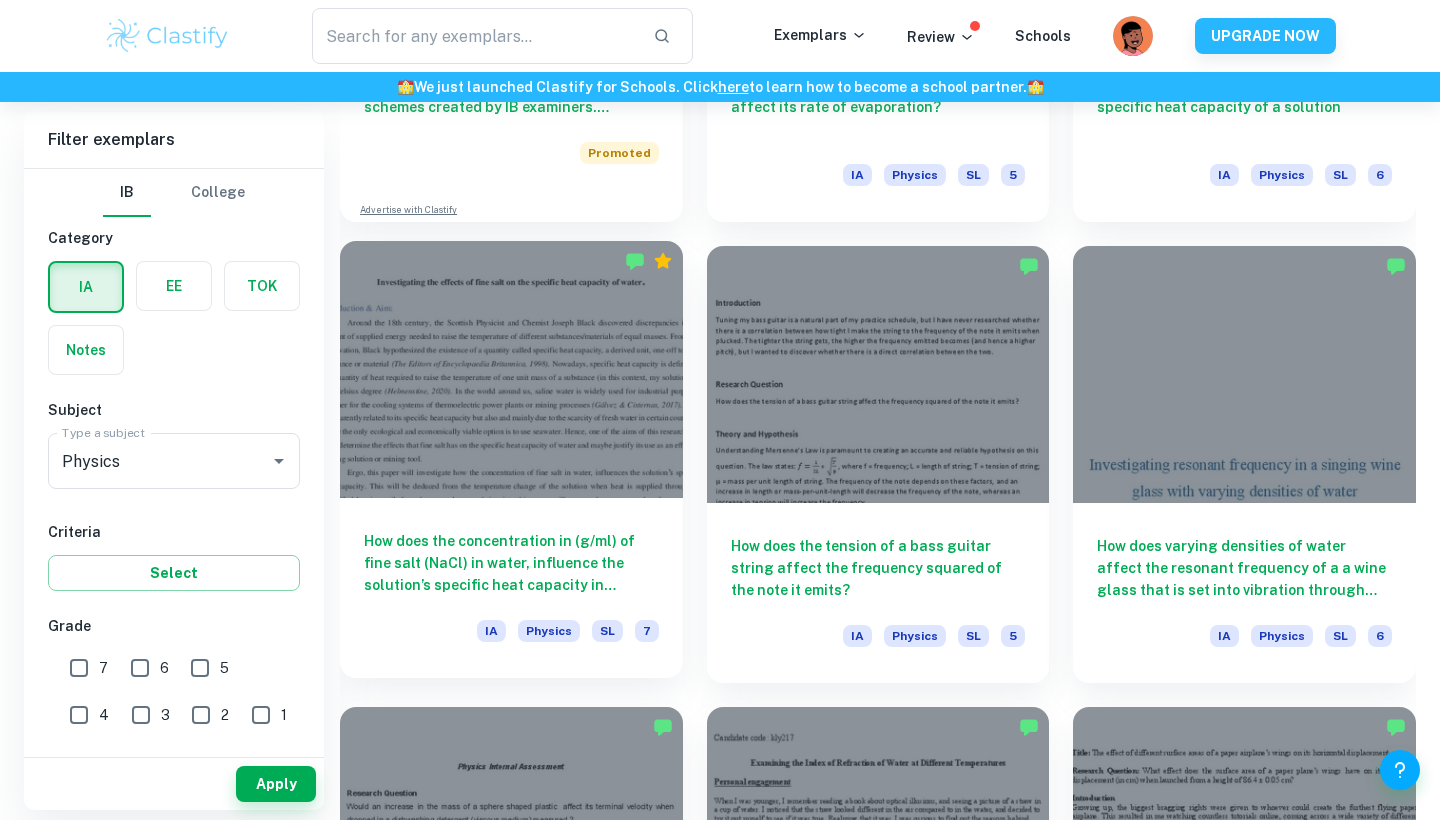 drag, startPoint x: 358, startPoint y: 530, endPoint x: 412, endPoint y: 547, distance: 56.61272 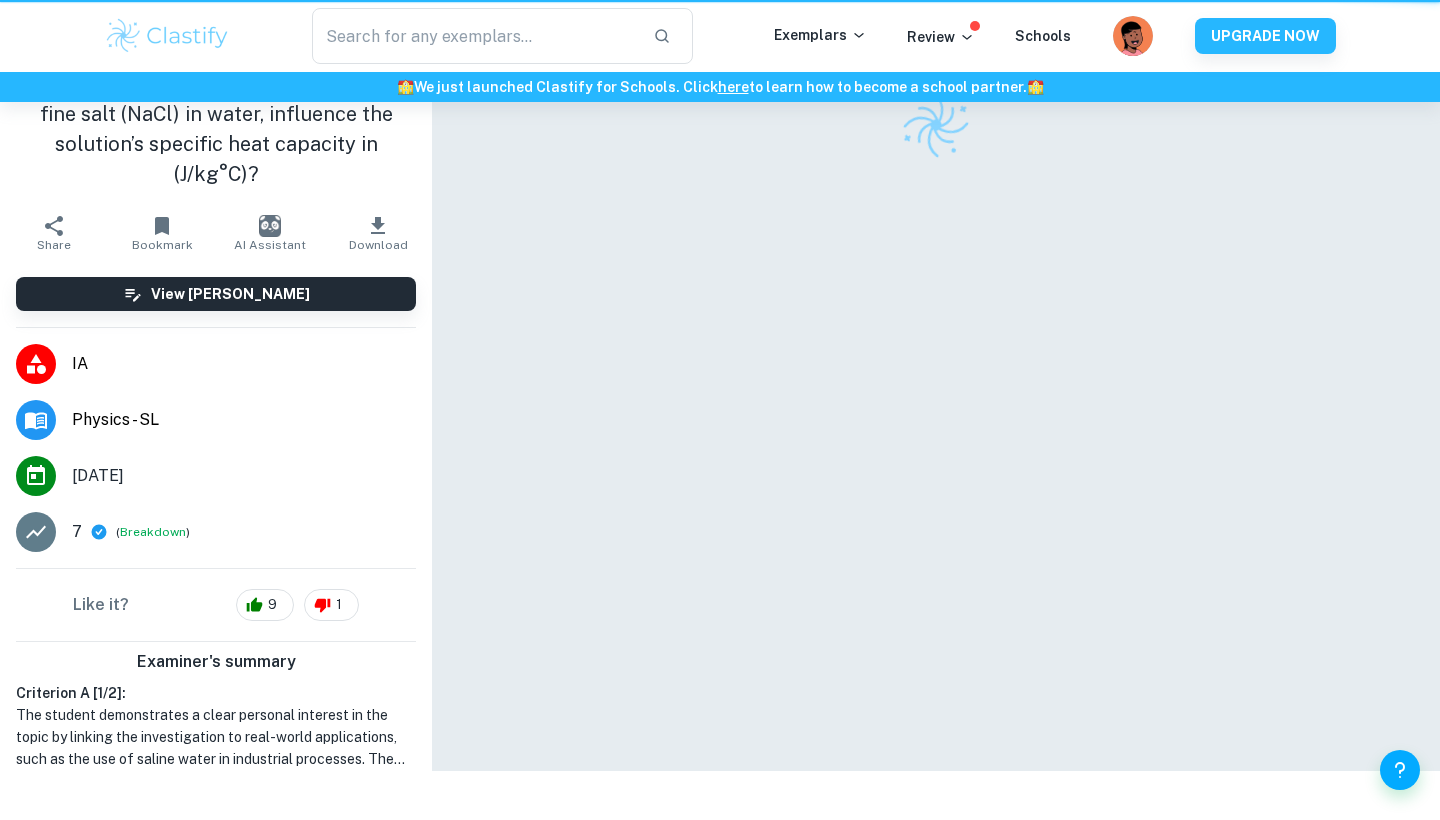 scroll, scrollTop: 0, scrollLeft: 0, axis: both 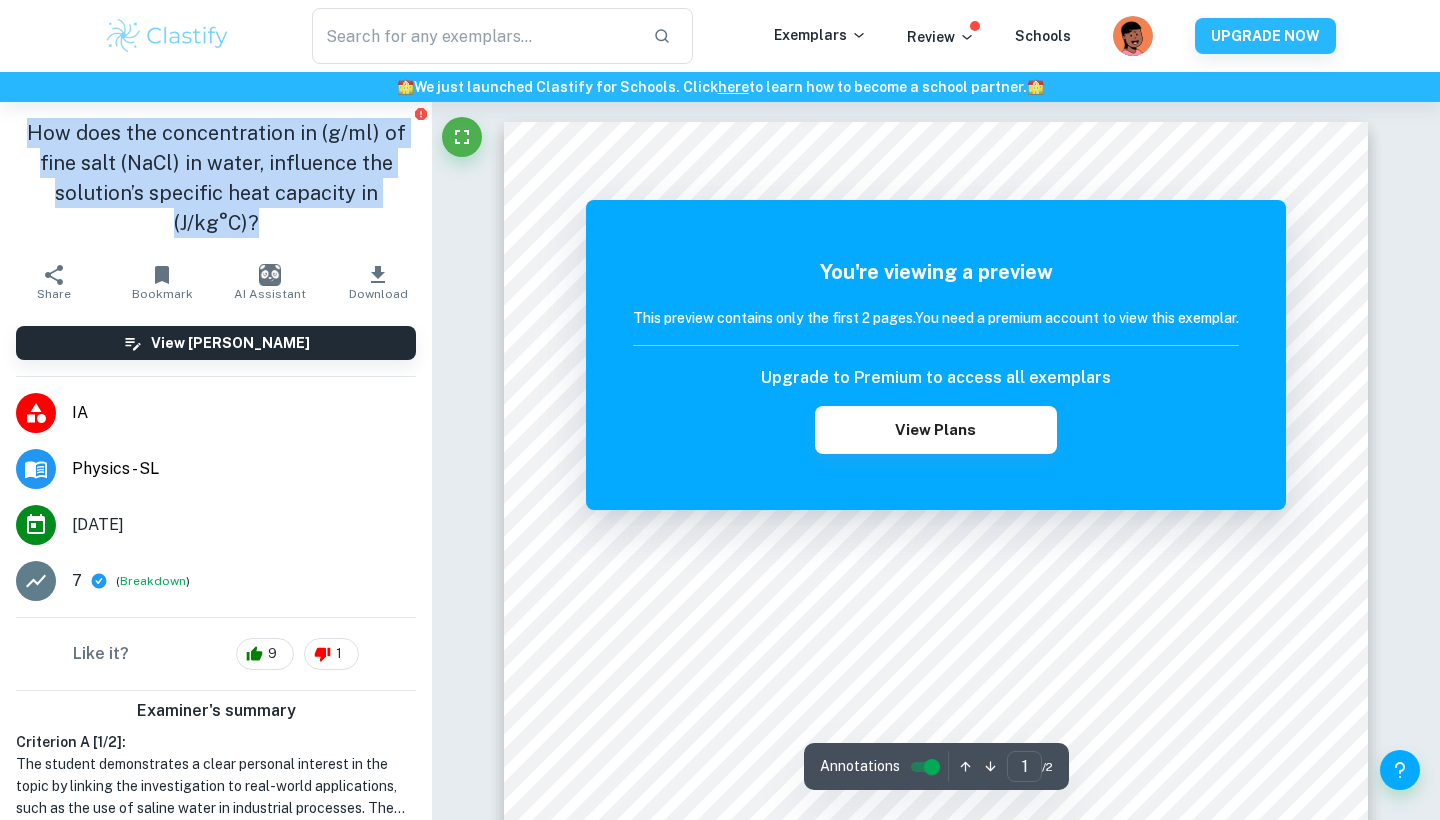 drag, startPoint x: 278, startPoint y: 222, endPoint x: 11, endPoint y: 121, distance: 285.46454 